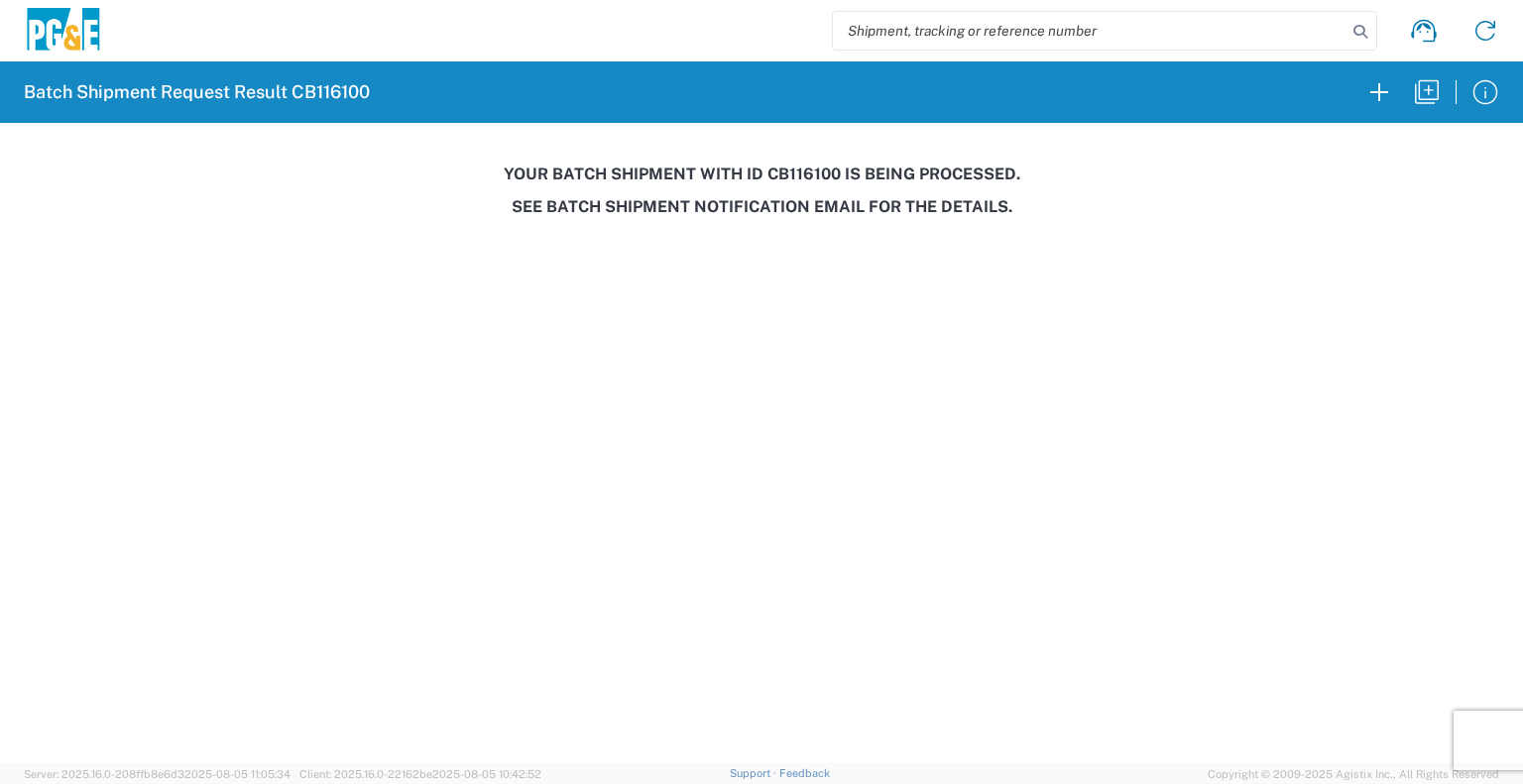 scroll, scrollTop: 0, scrollLeft: 0, axis: both 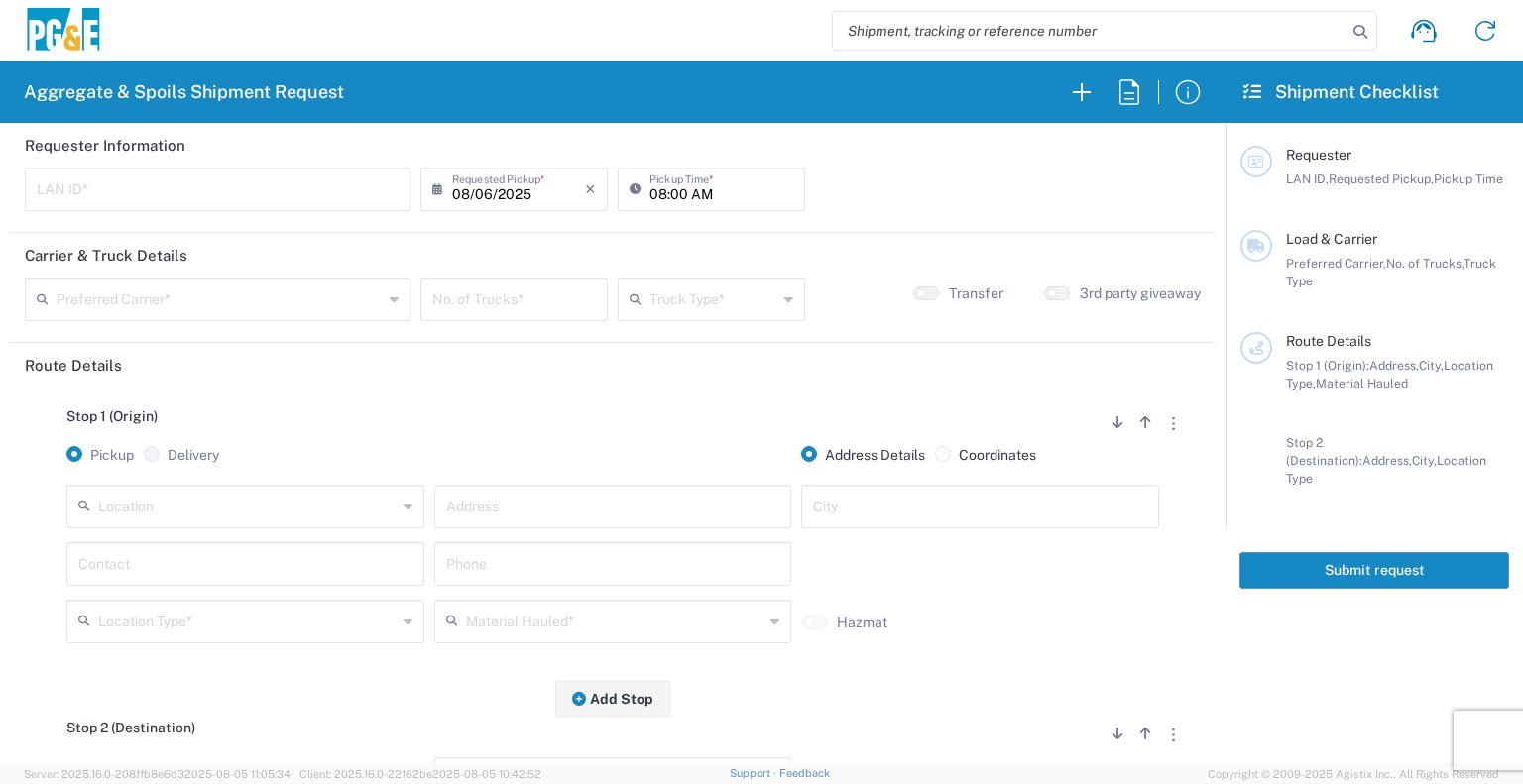 click at bounding box center [217, 187] 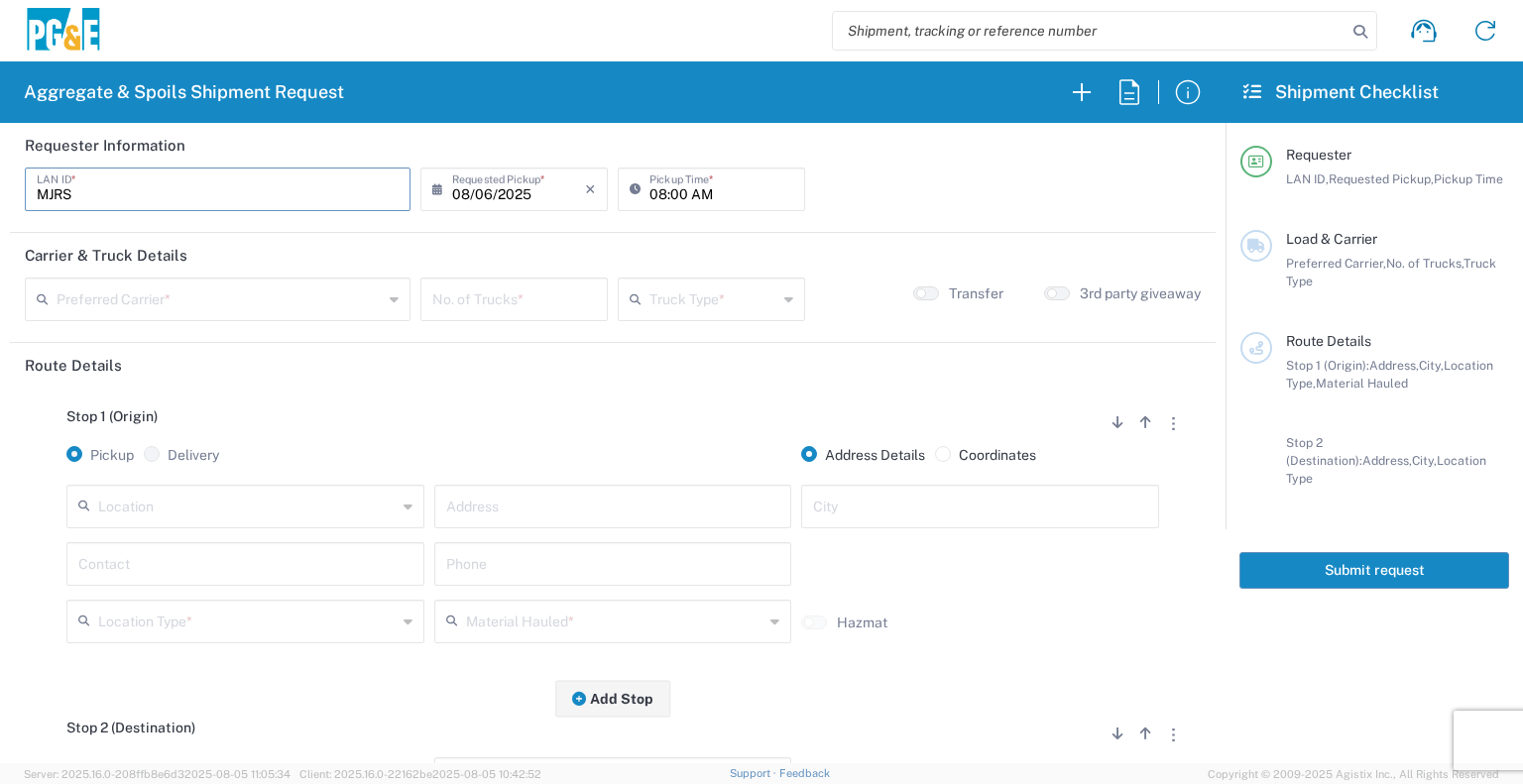 type on "MJRS" 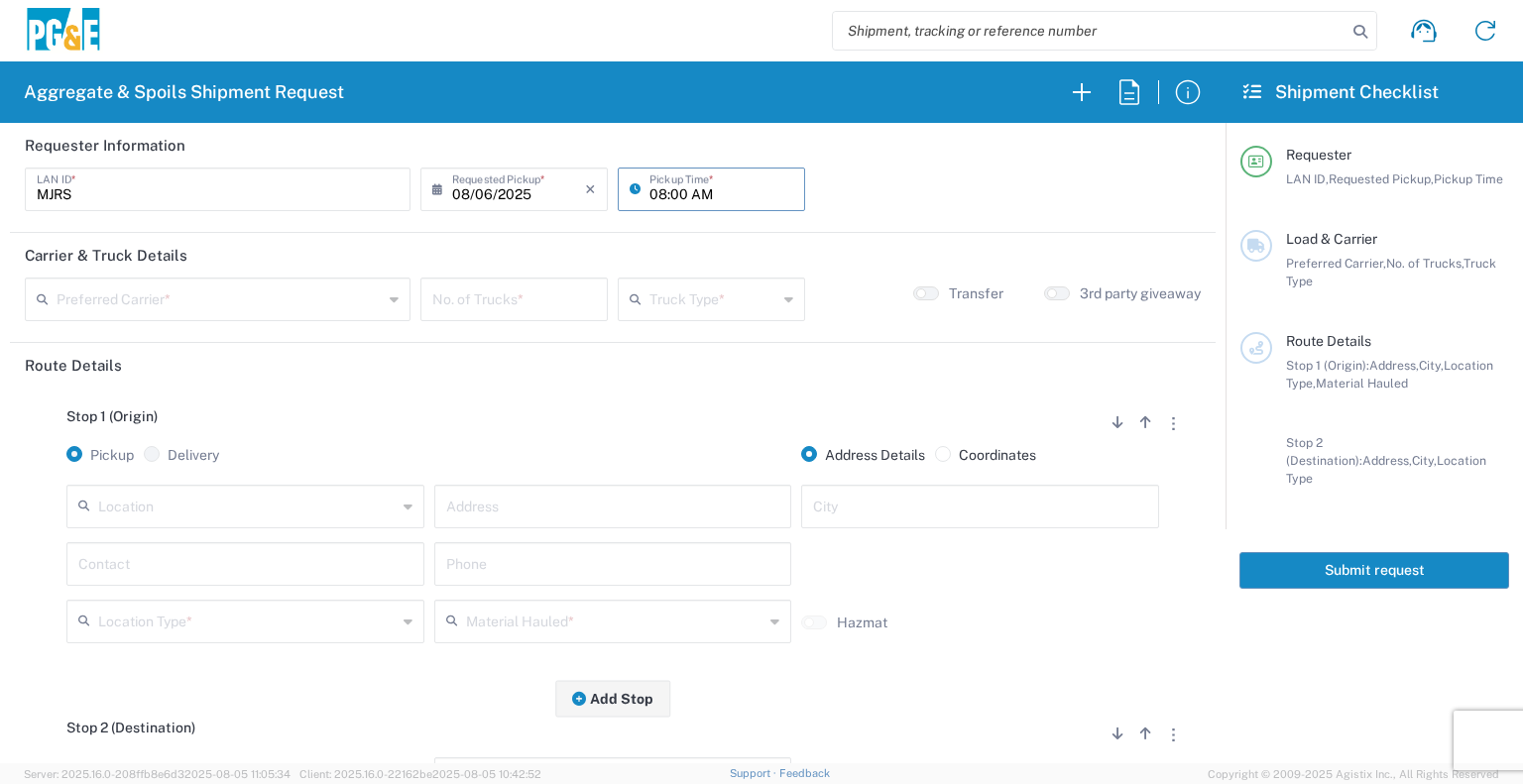 click on "08:00 AM" at bounding box center (721, 187) 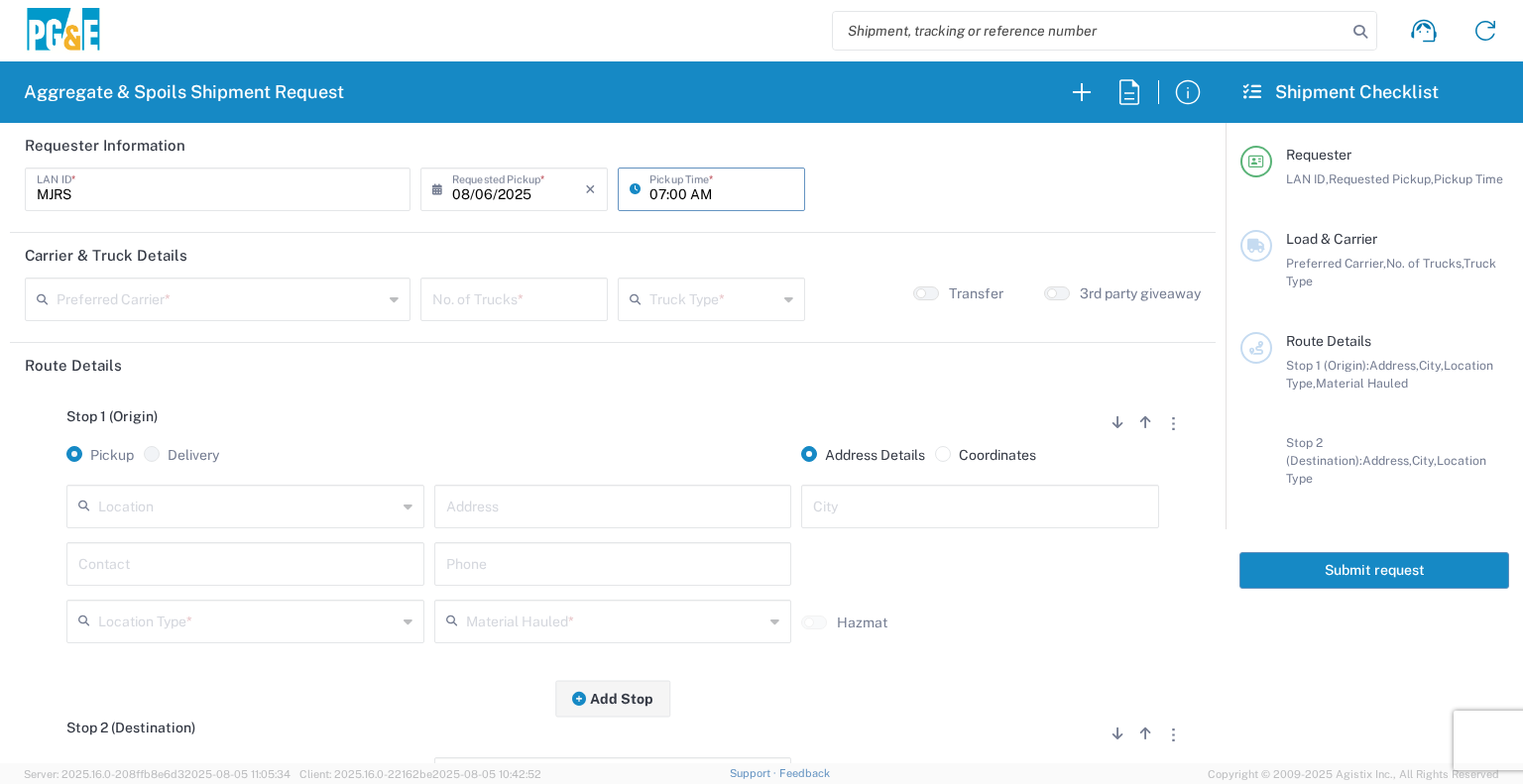 type on "07:00 AM" 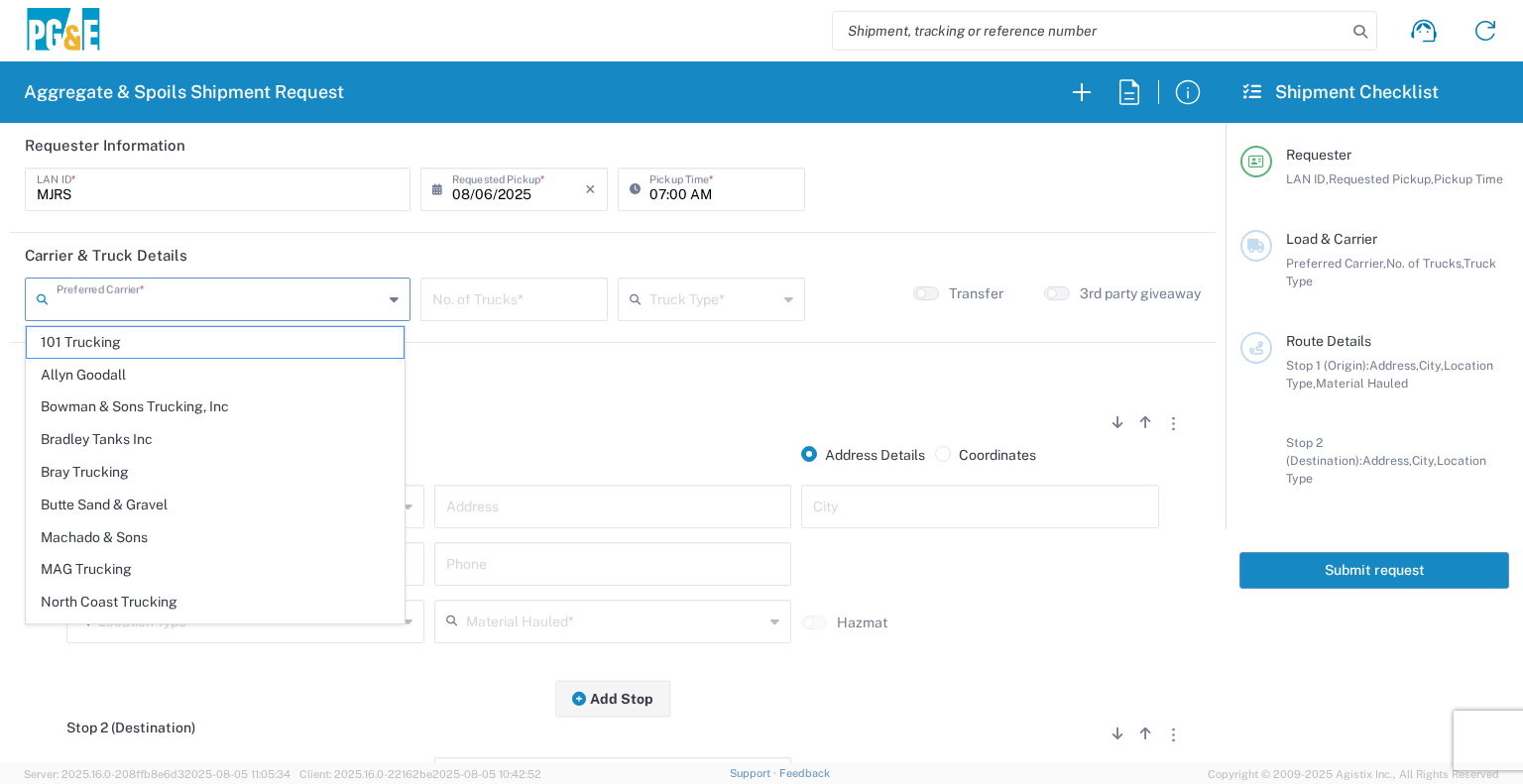 click at bounding box center (219, 297) 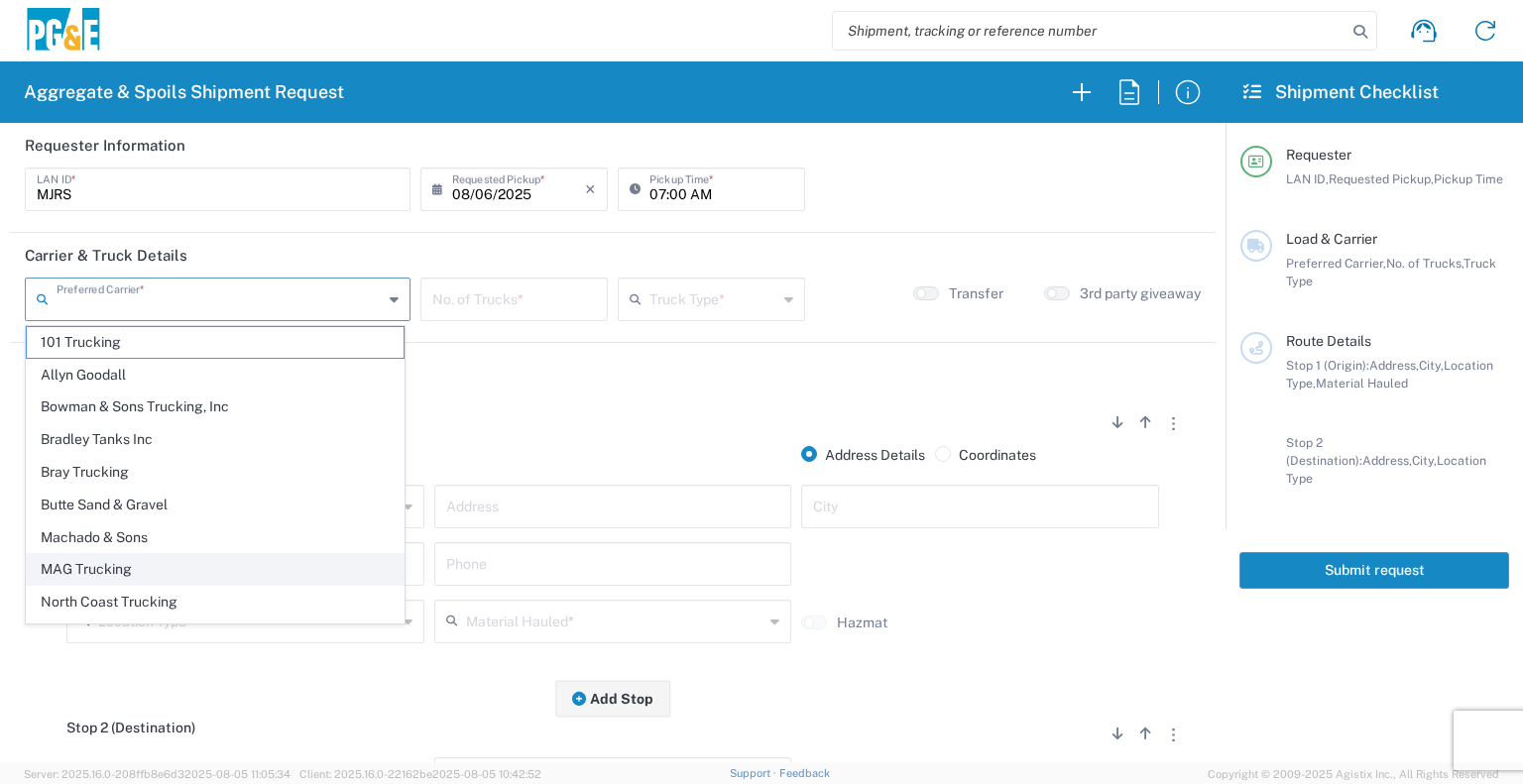 scroll, scrollTop: 56, scrollLeft: 0, axis: vertical 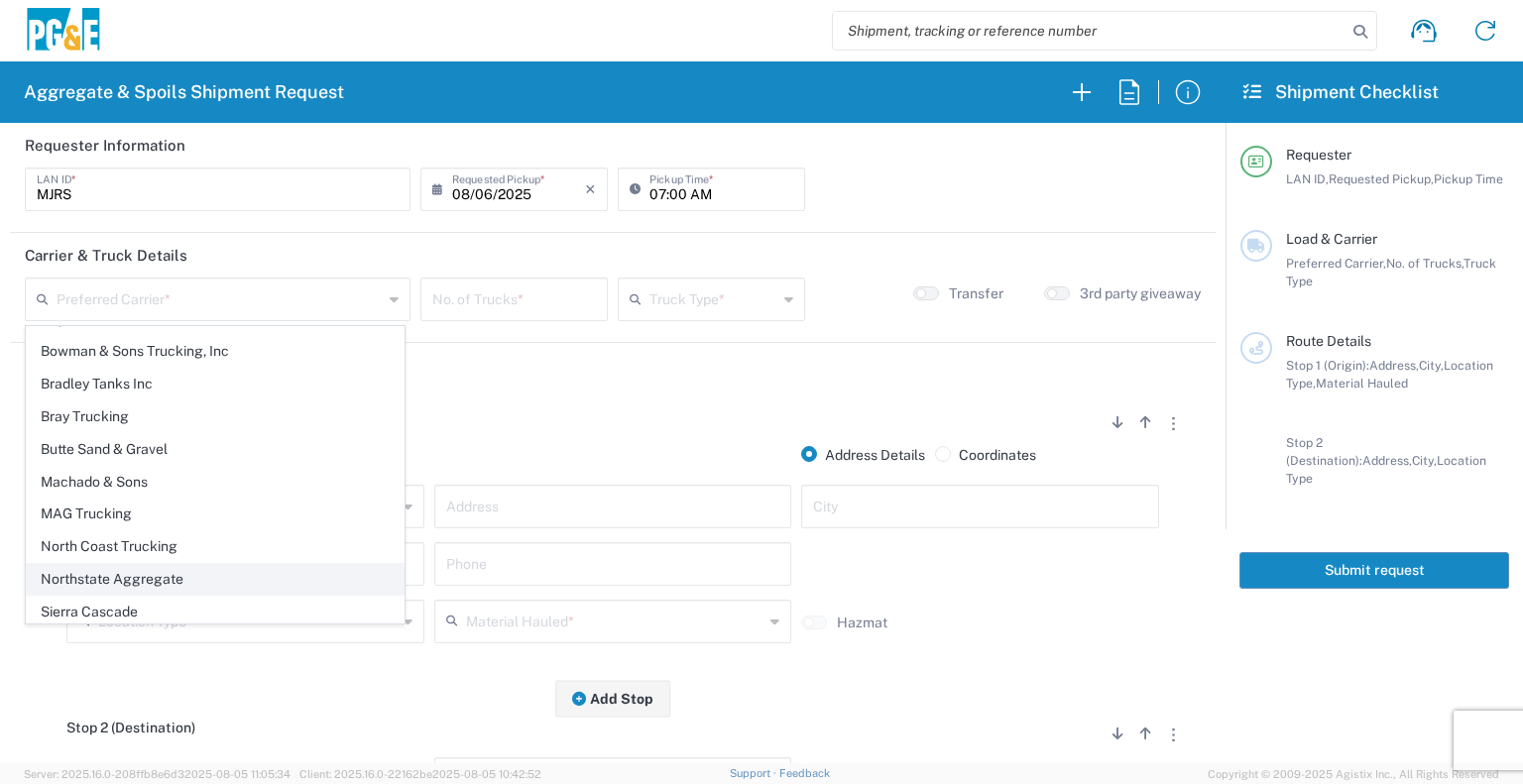 click on "Northstate Aggregate" 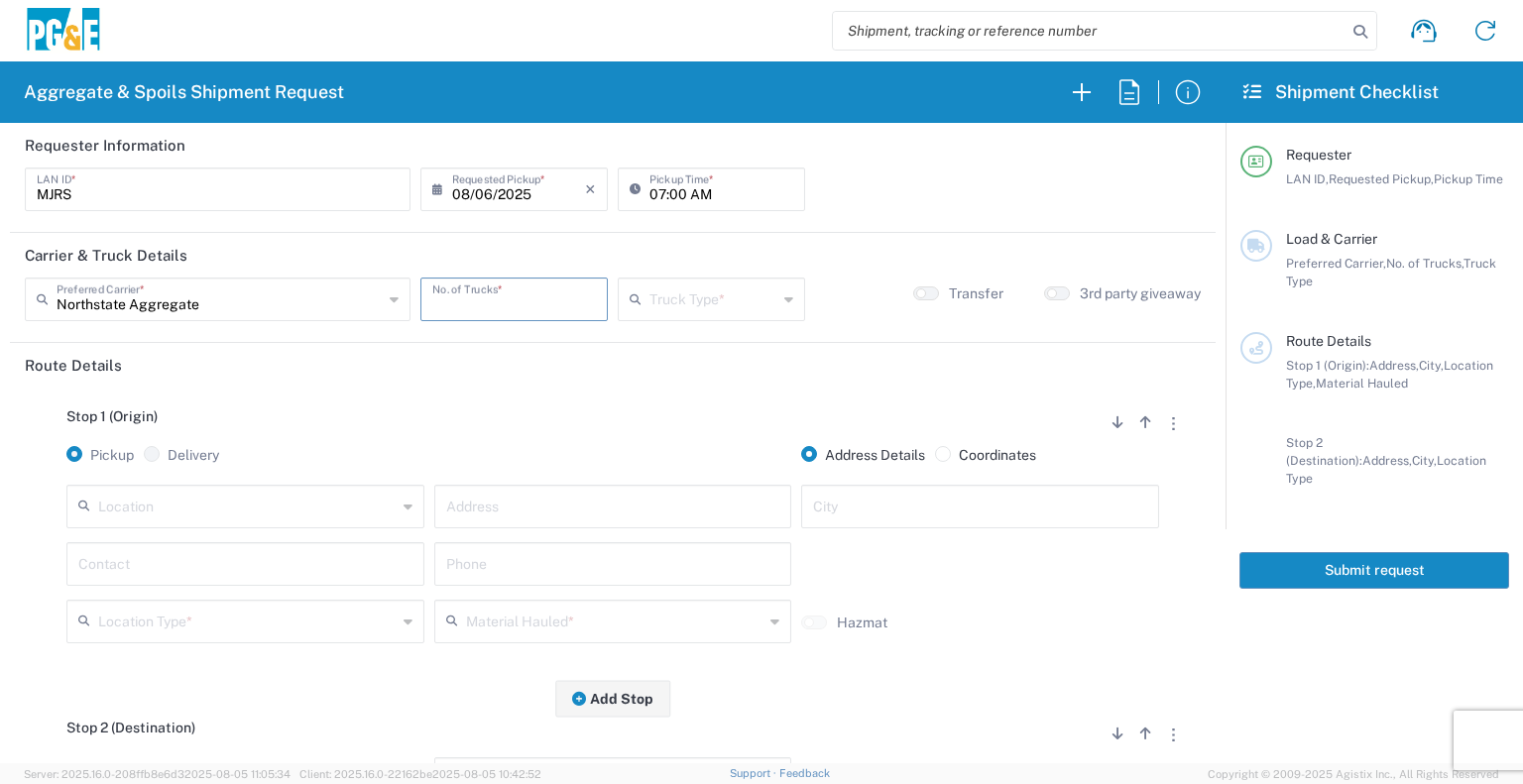 click at bounding box center [514, 297] 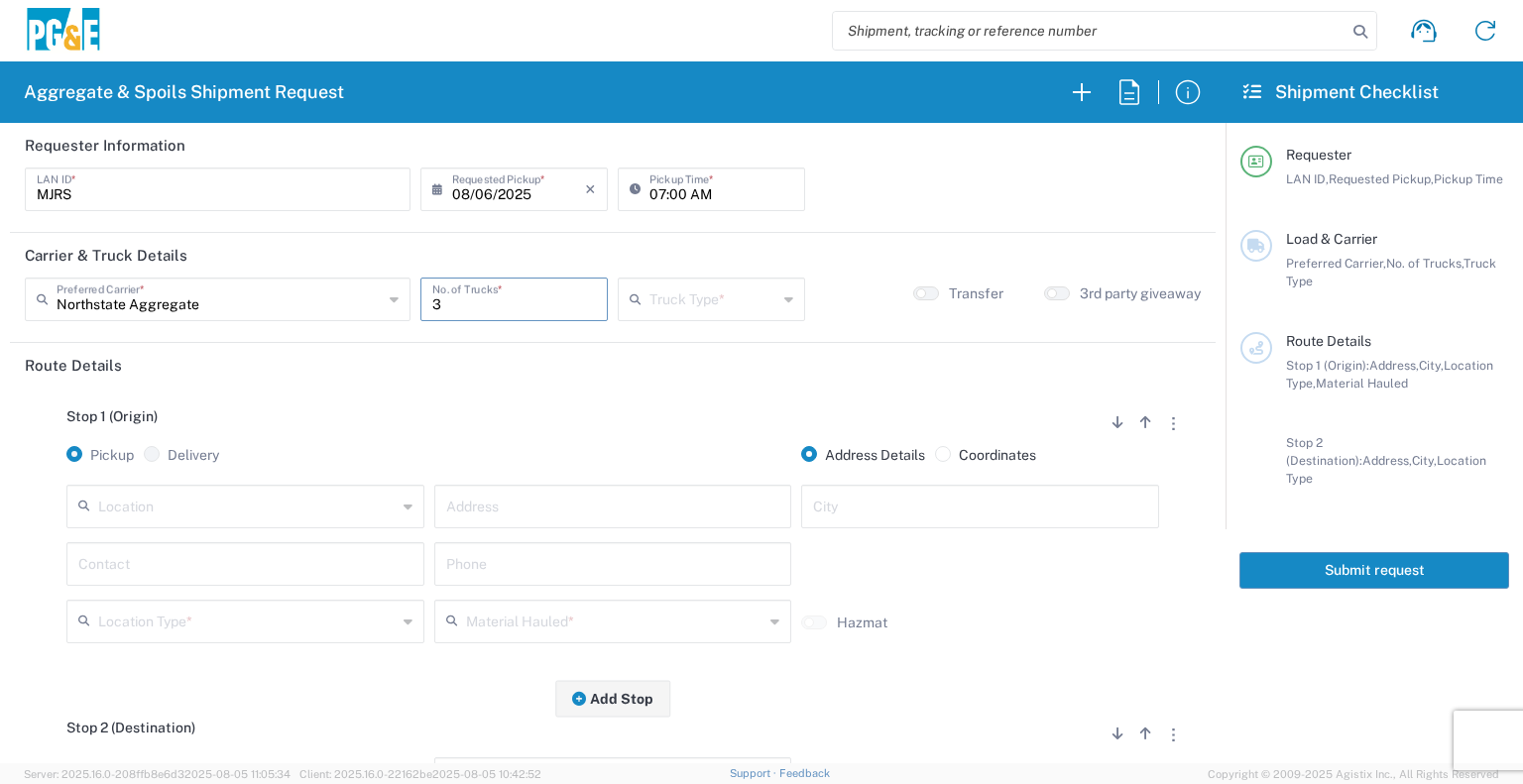type on "3" 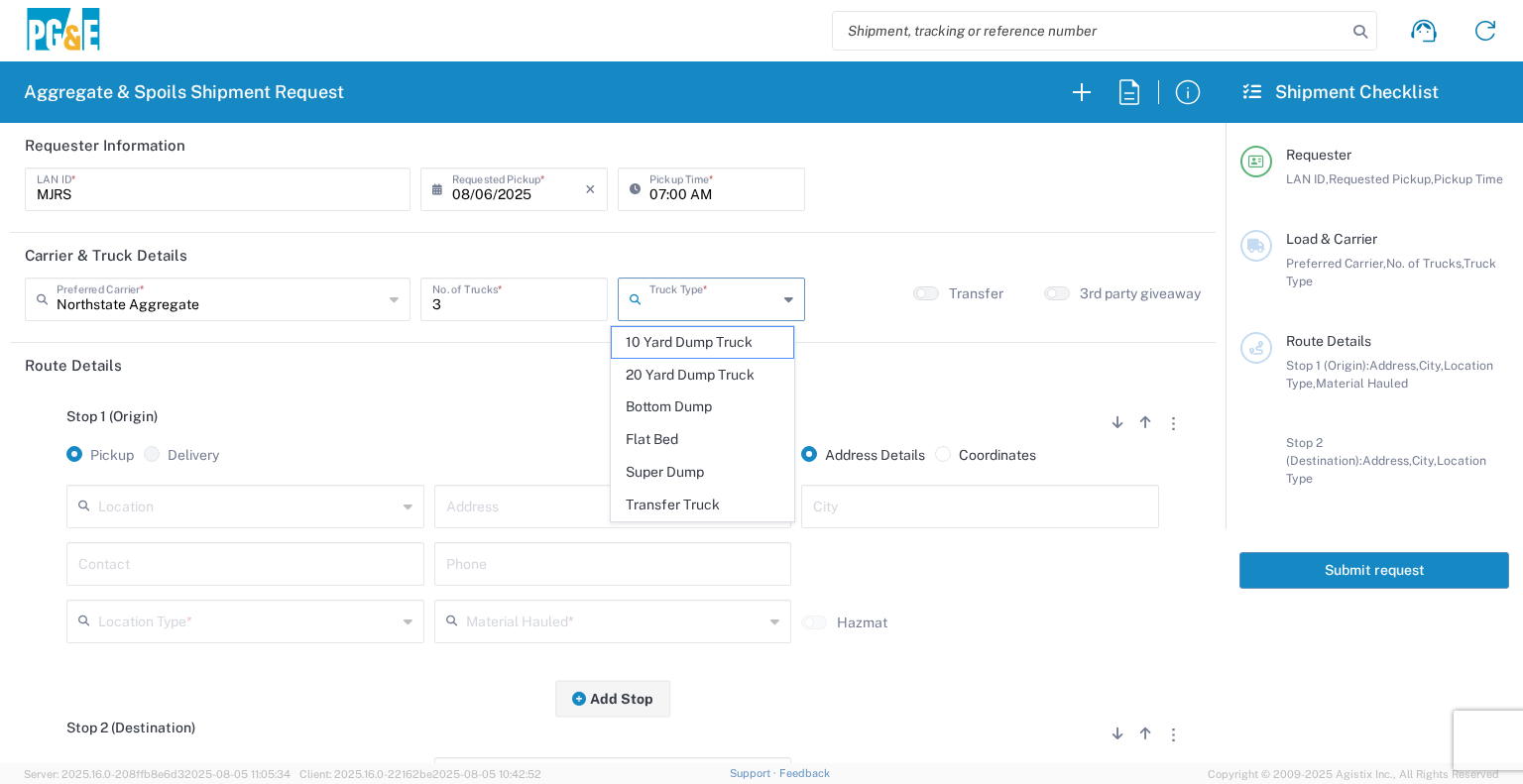 click at bounding box center (713, 297) 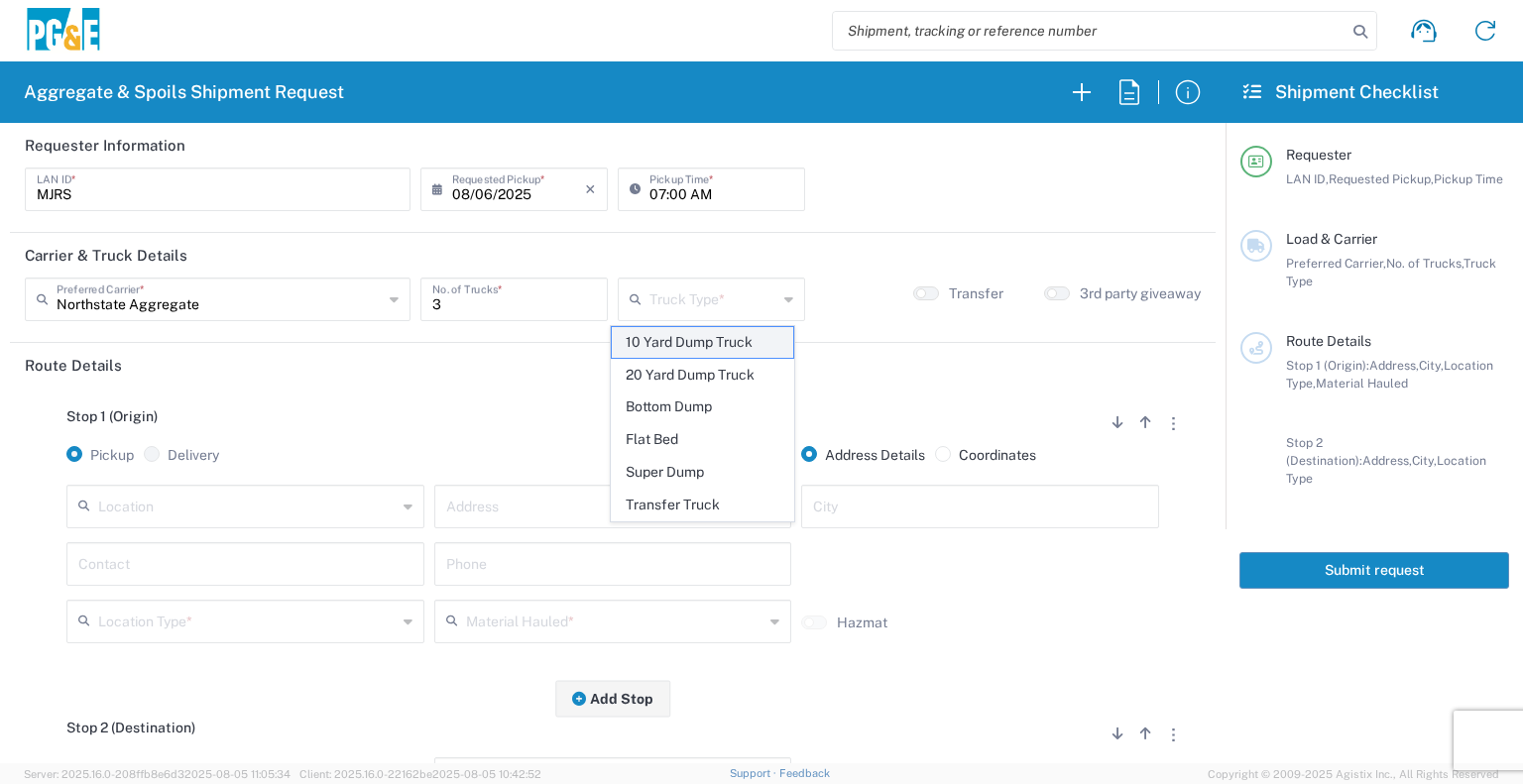 click on "10 Yard Dump Truck" 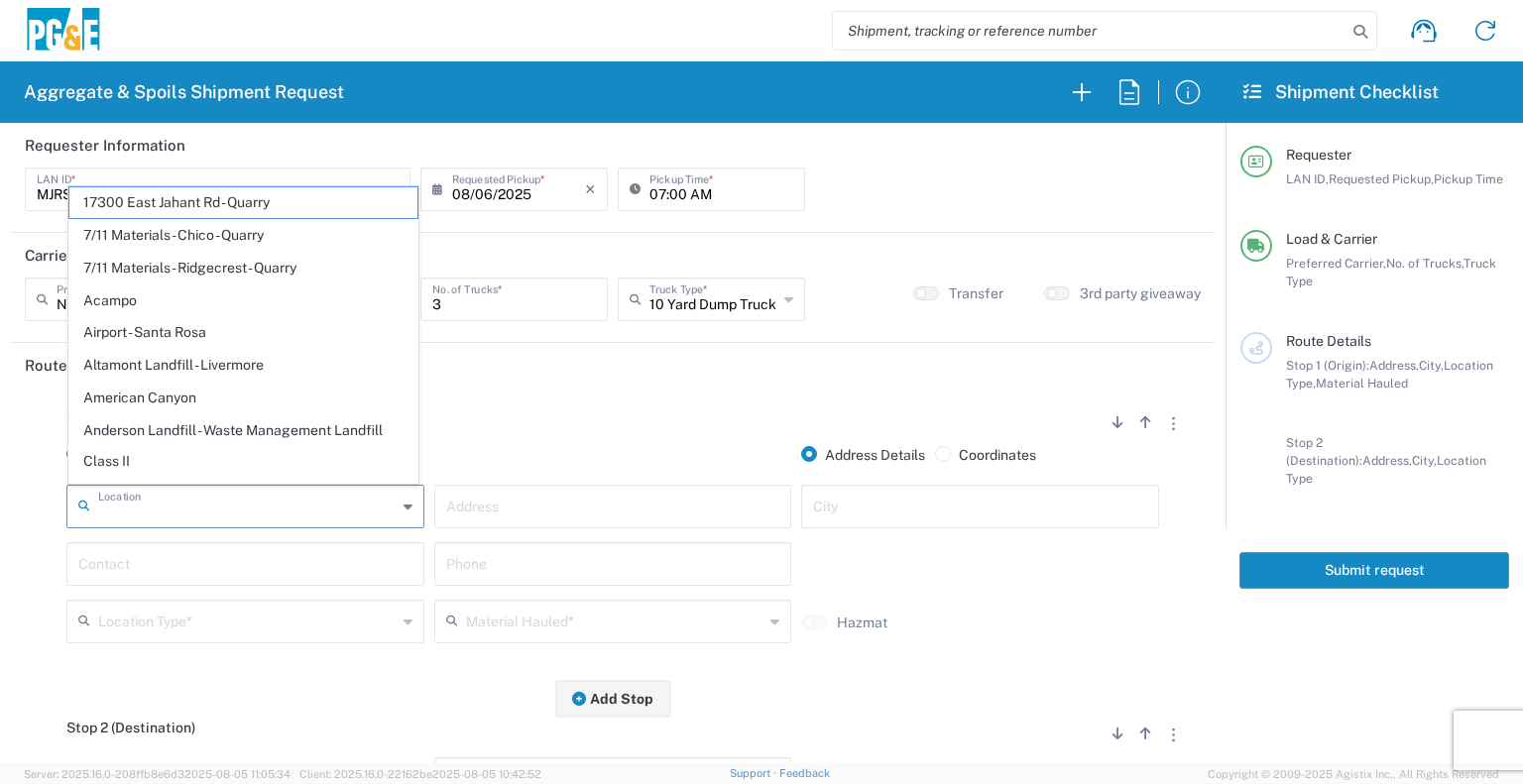 click at bounding box center [247, 504] 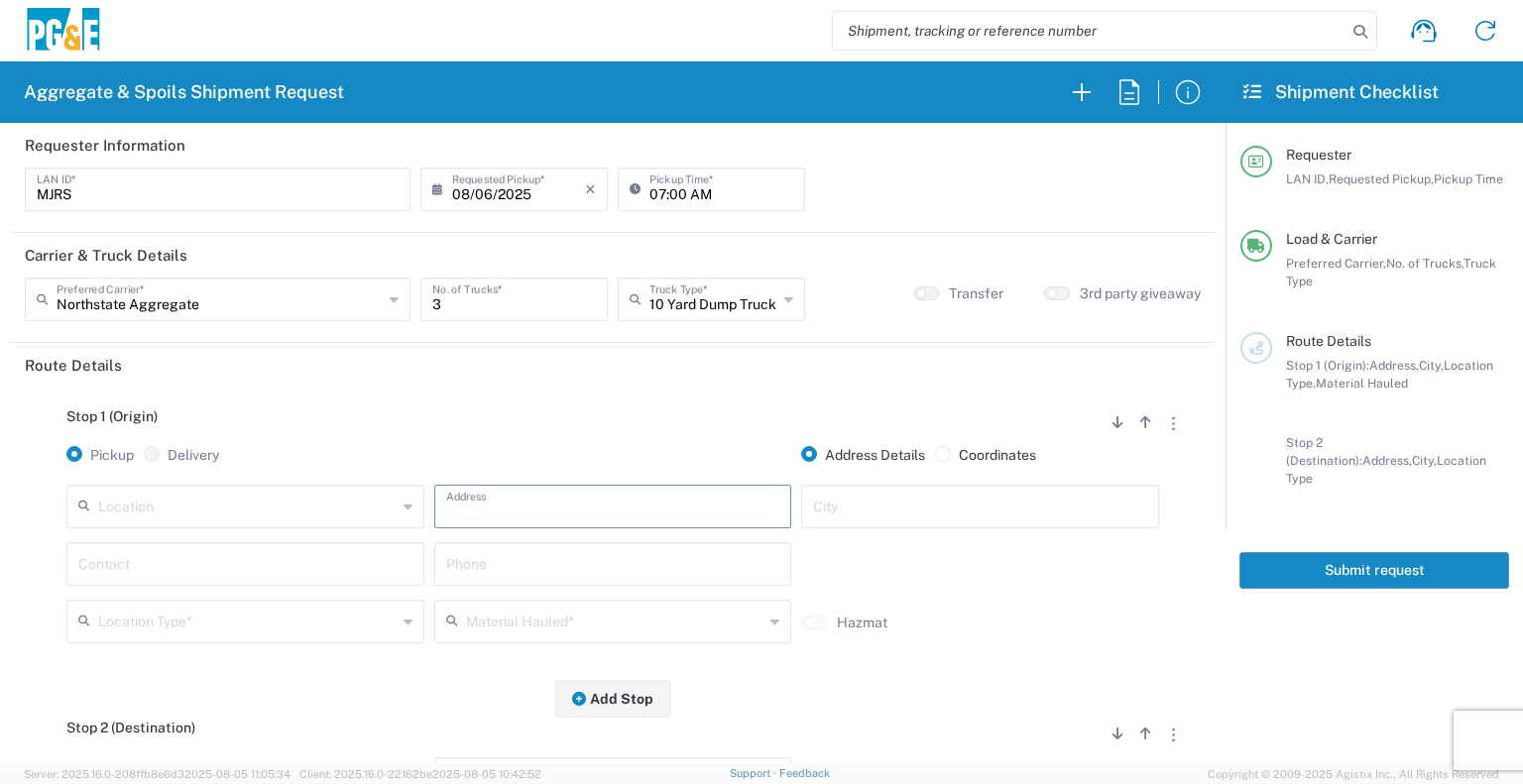paste on "[NUMBER] [STREET]" 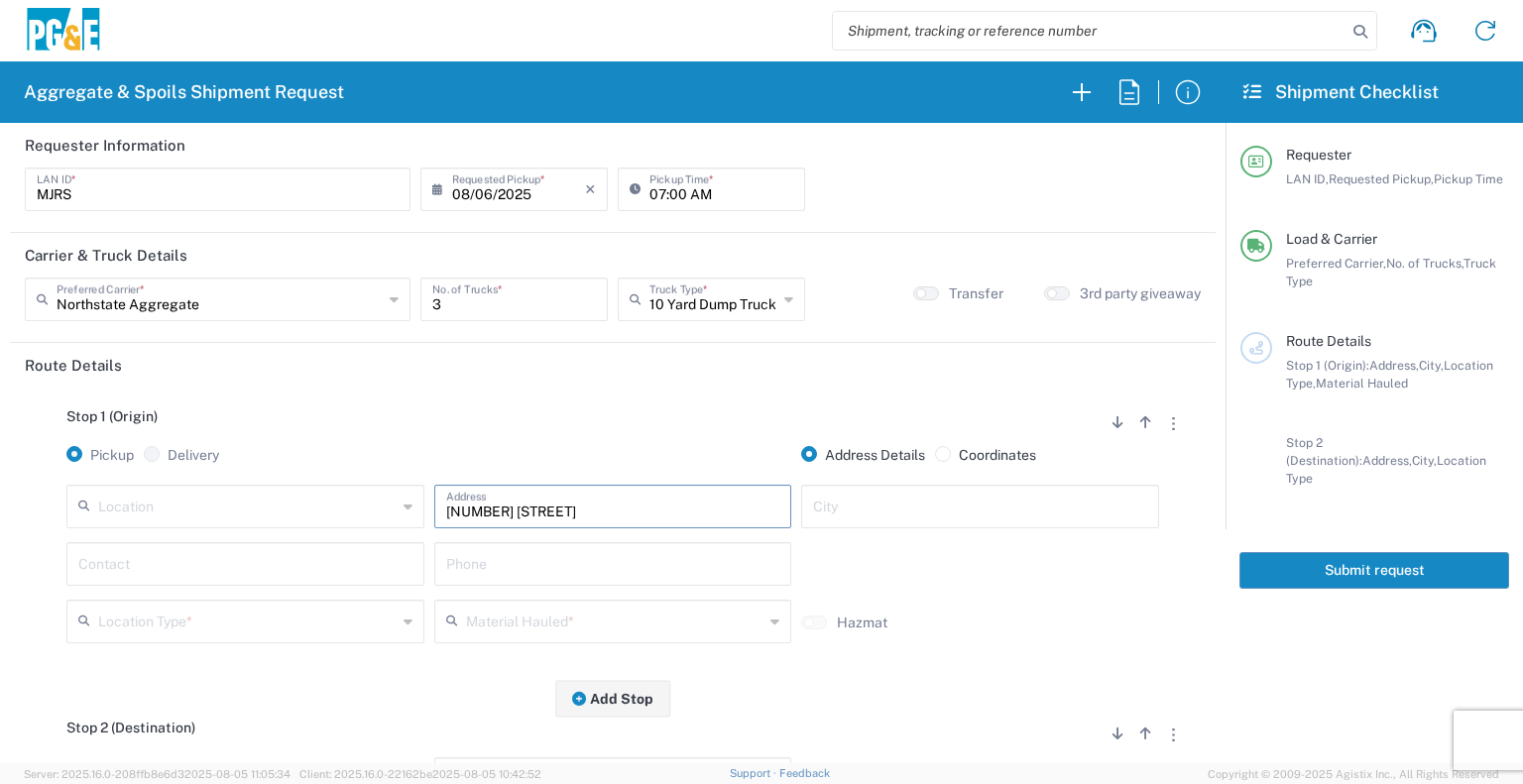type on "[NUMBER] [STREET]" 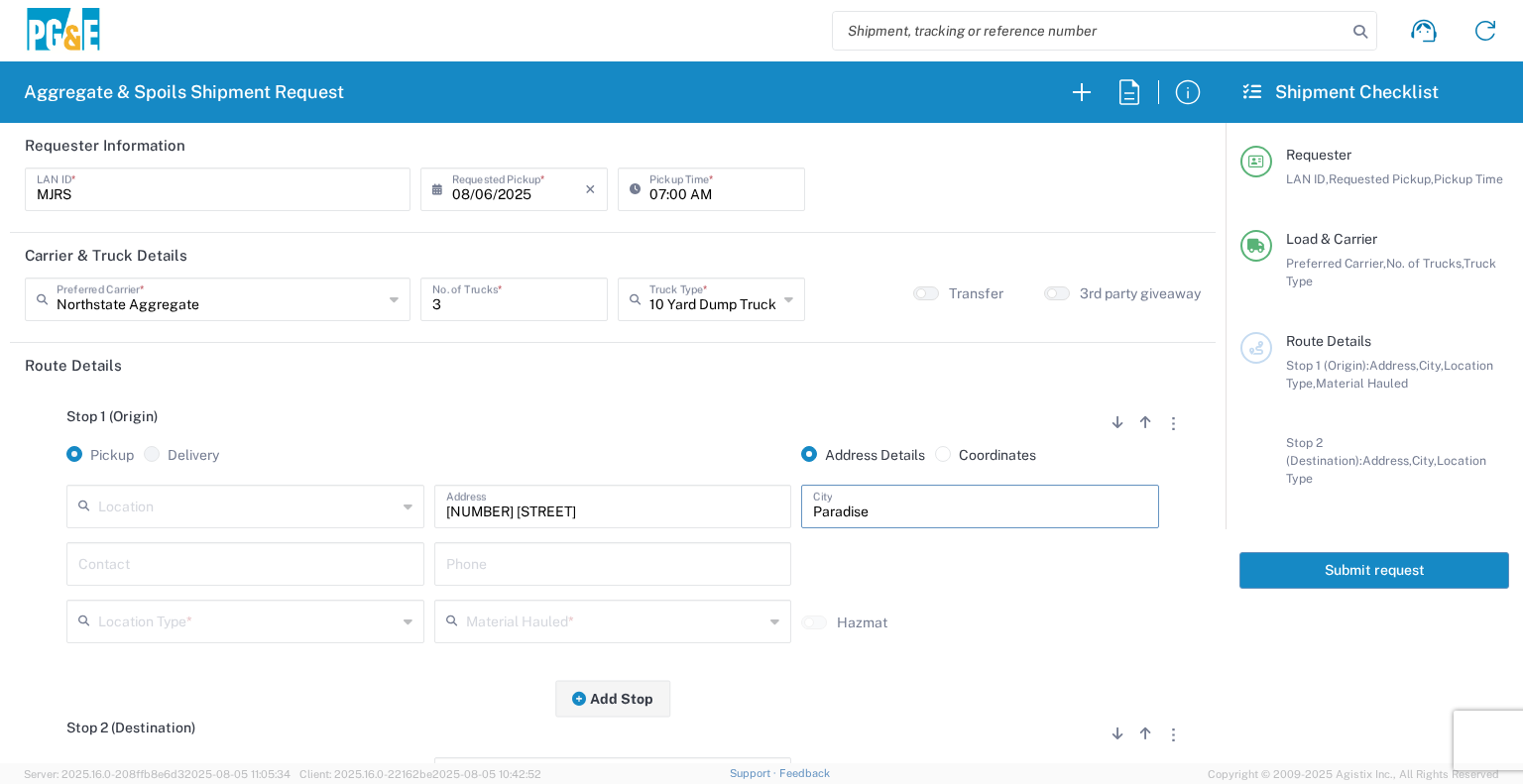 type on "Paradise" 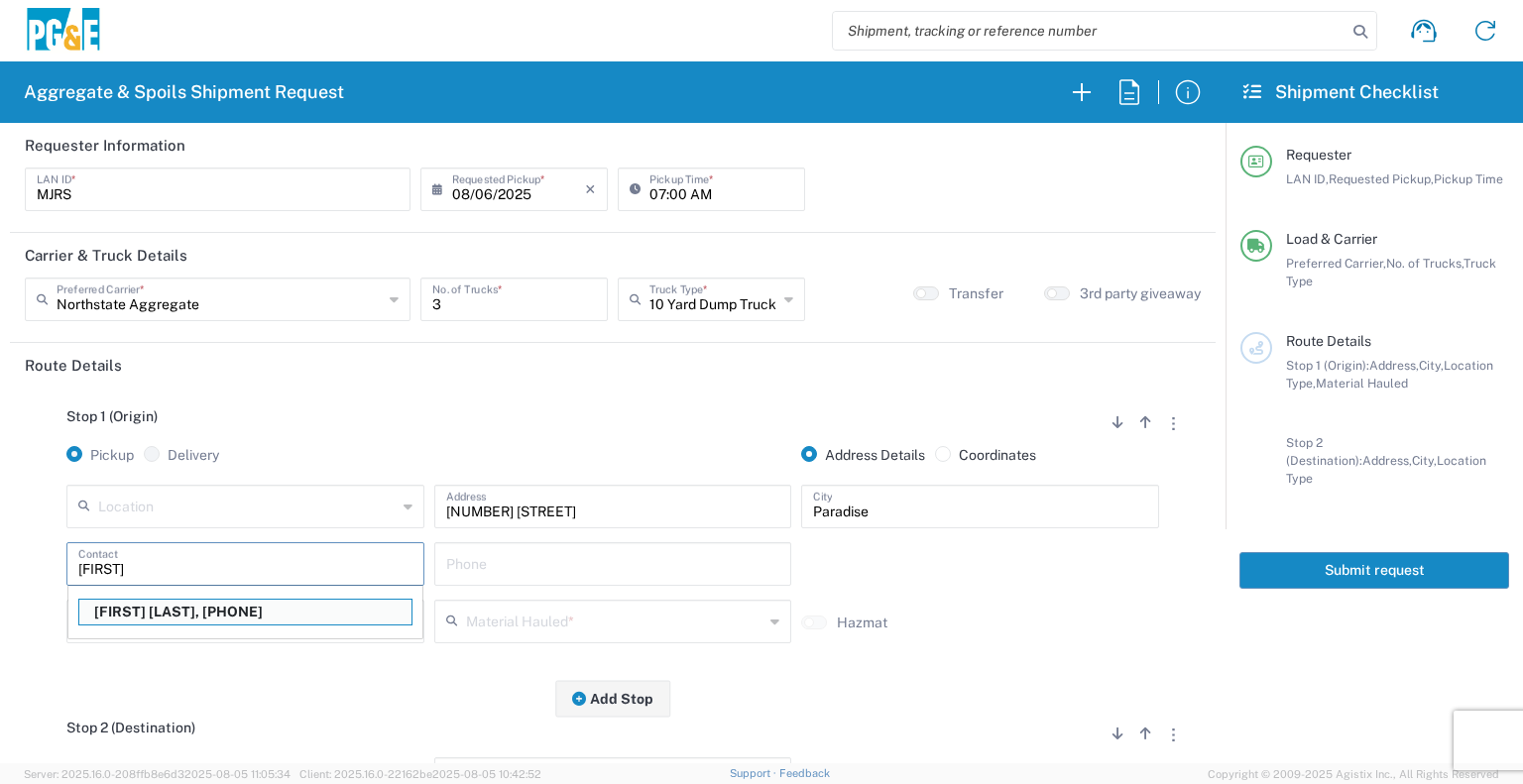type on "[FIRST] [LAST]" 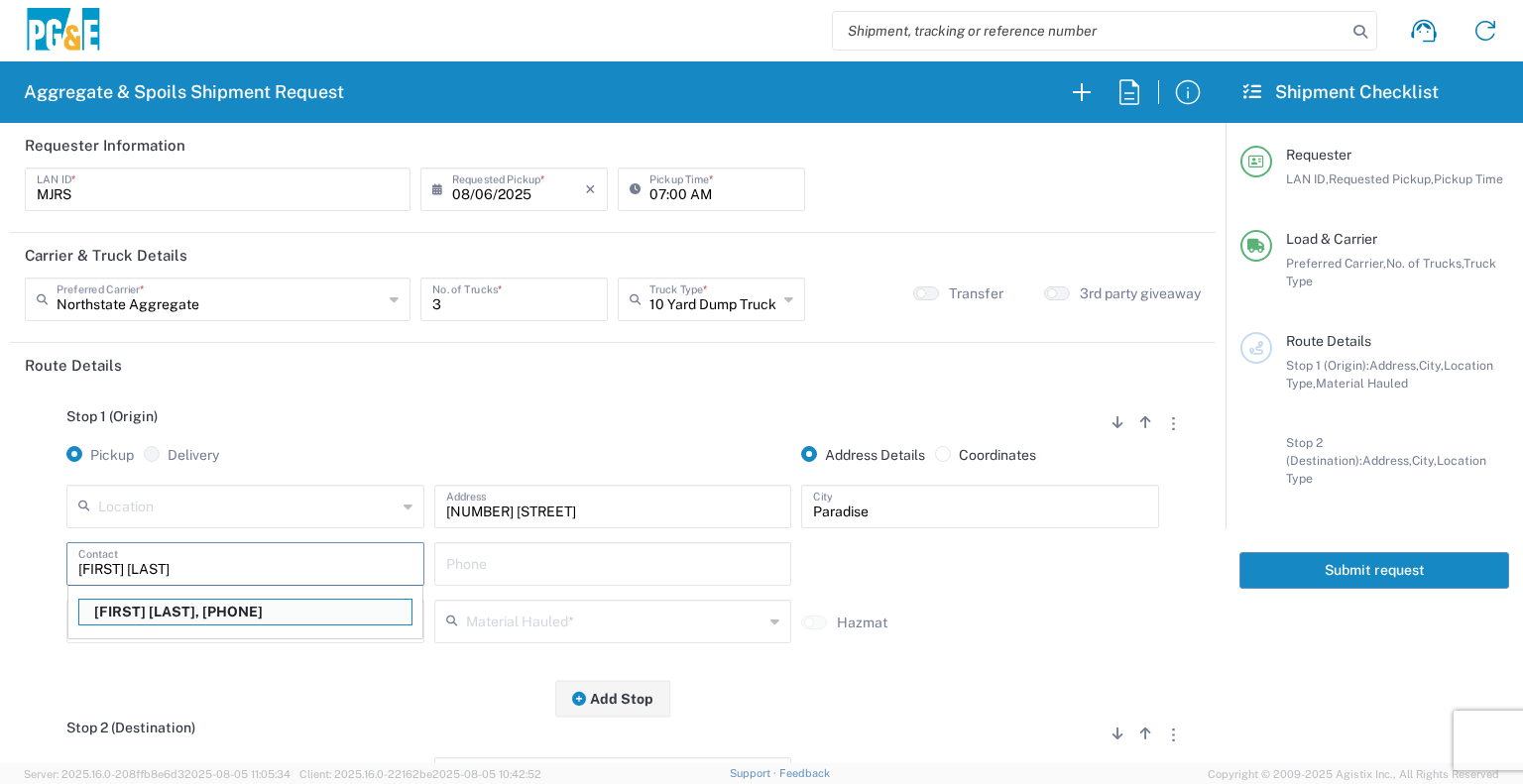 type on "[PHONE]" 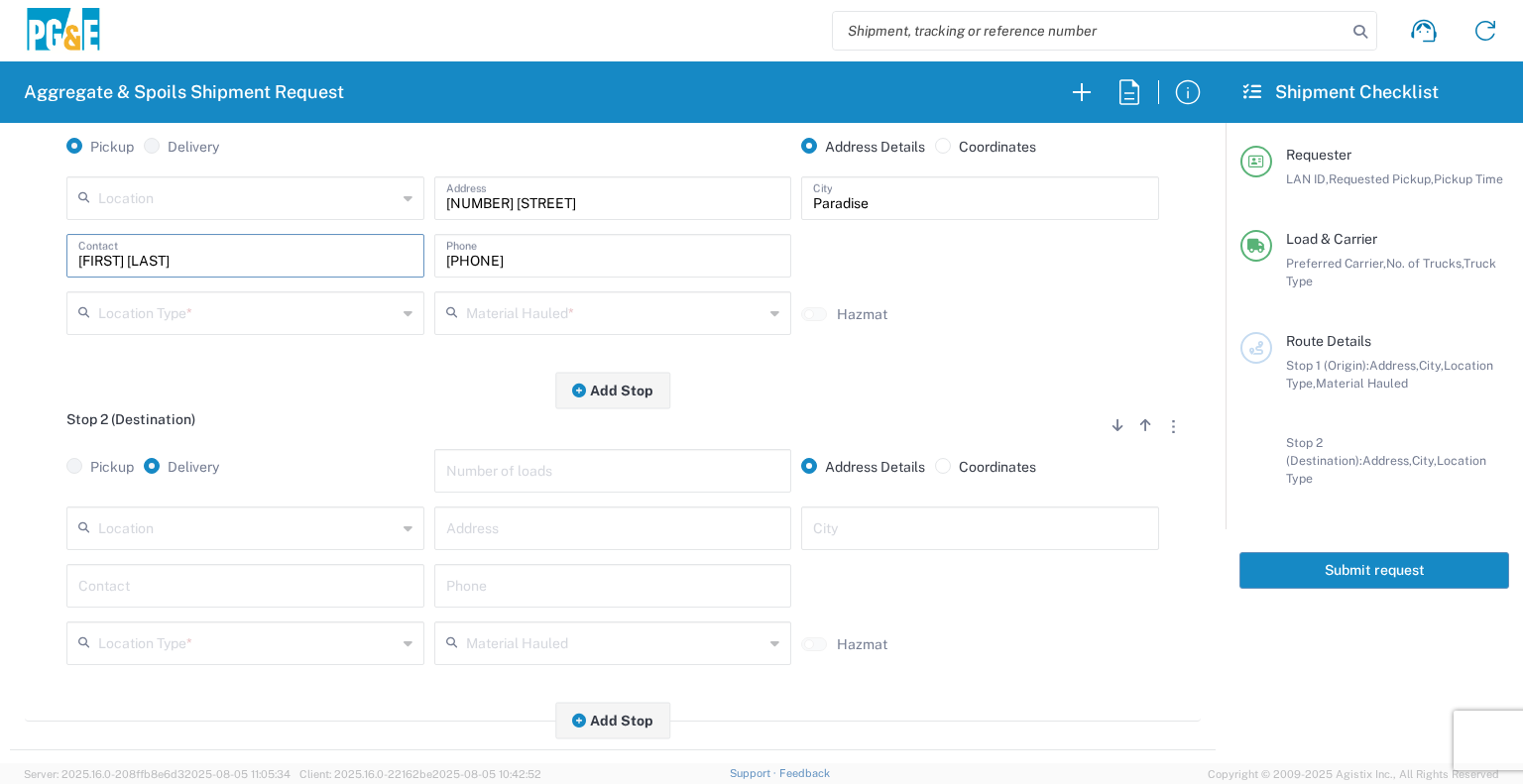 scroll, scrollTop: 309, scrollLeft: 0, axis: vertical 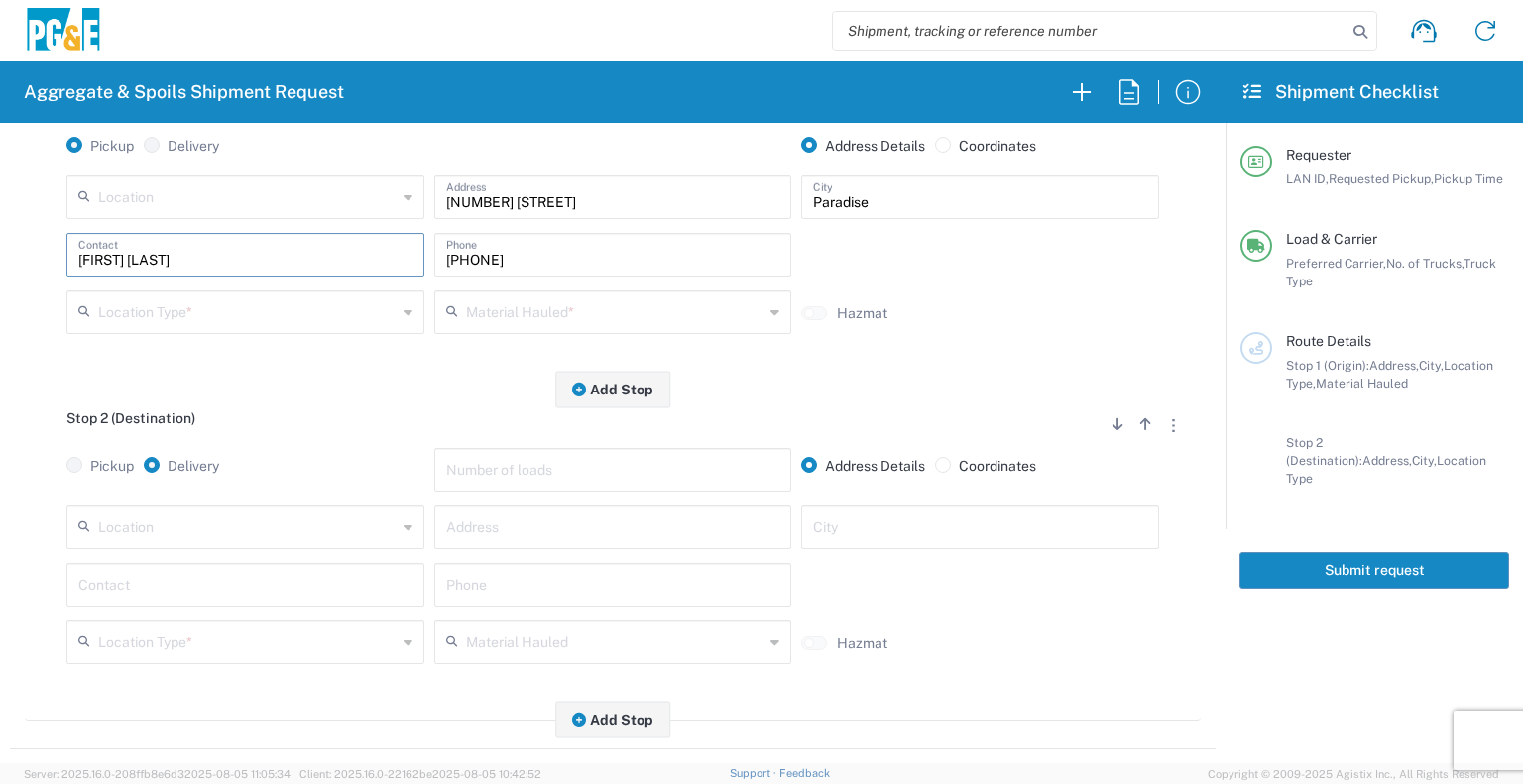 type on "[FIRST] [LAST]" 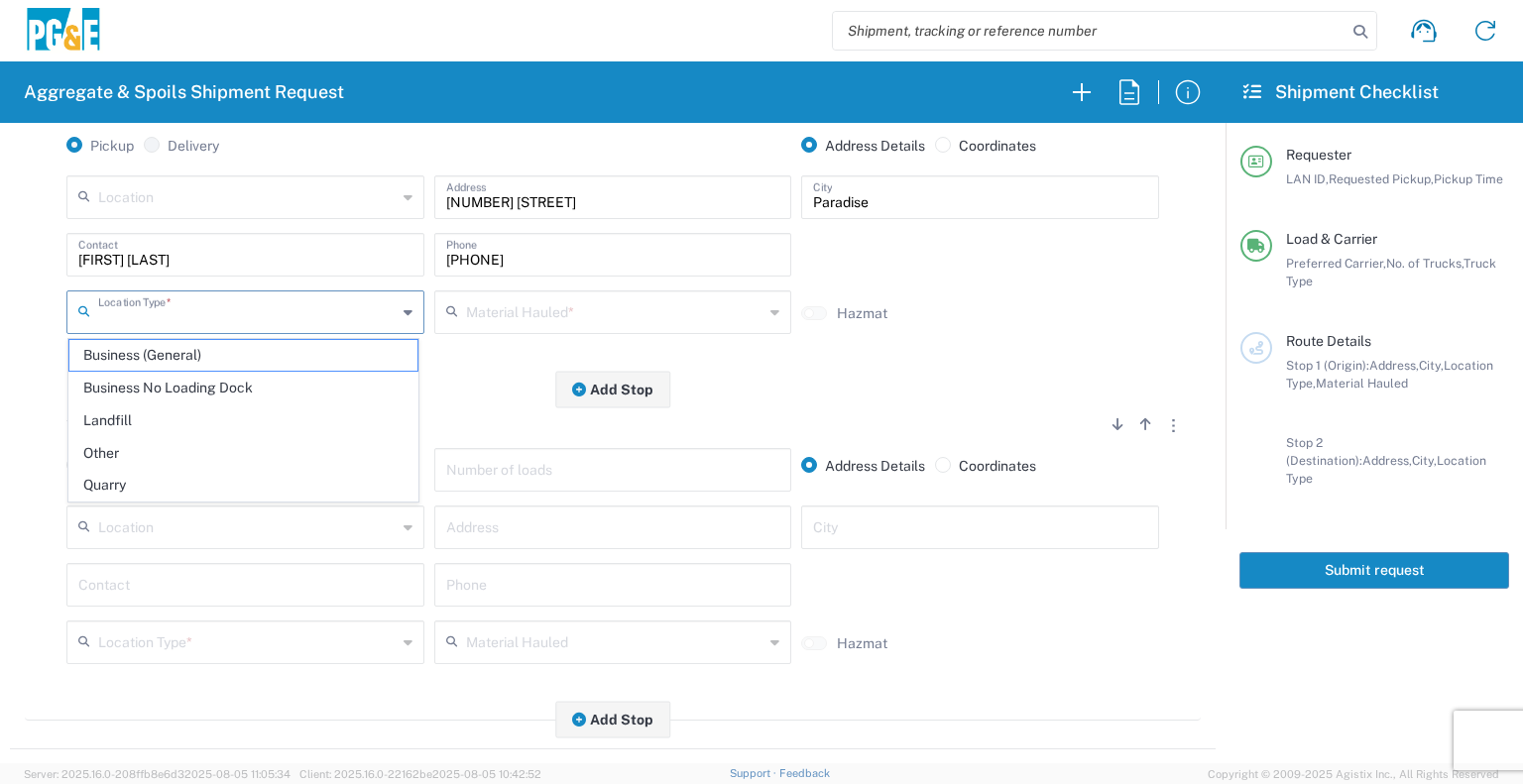 click at bounding box center [247, 310] 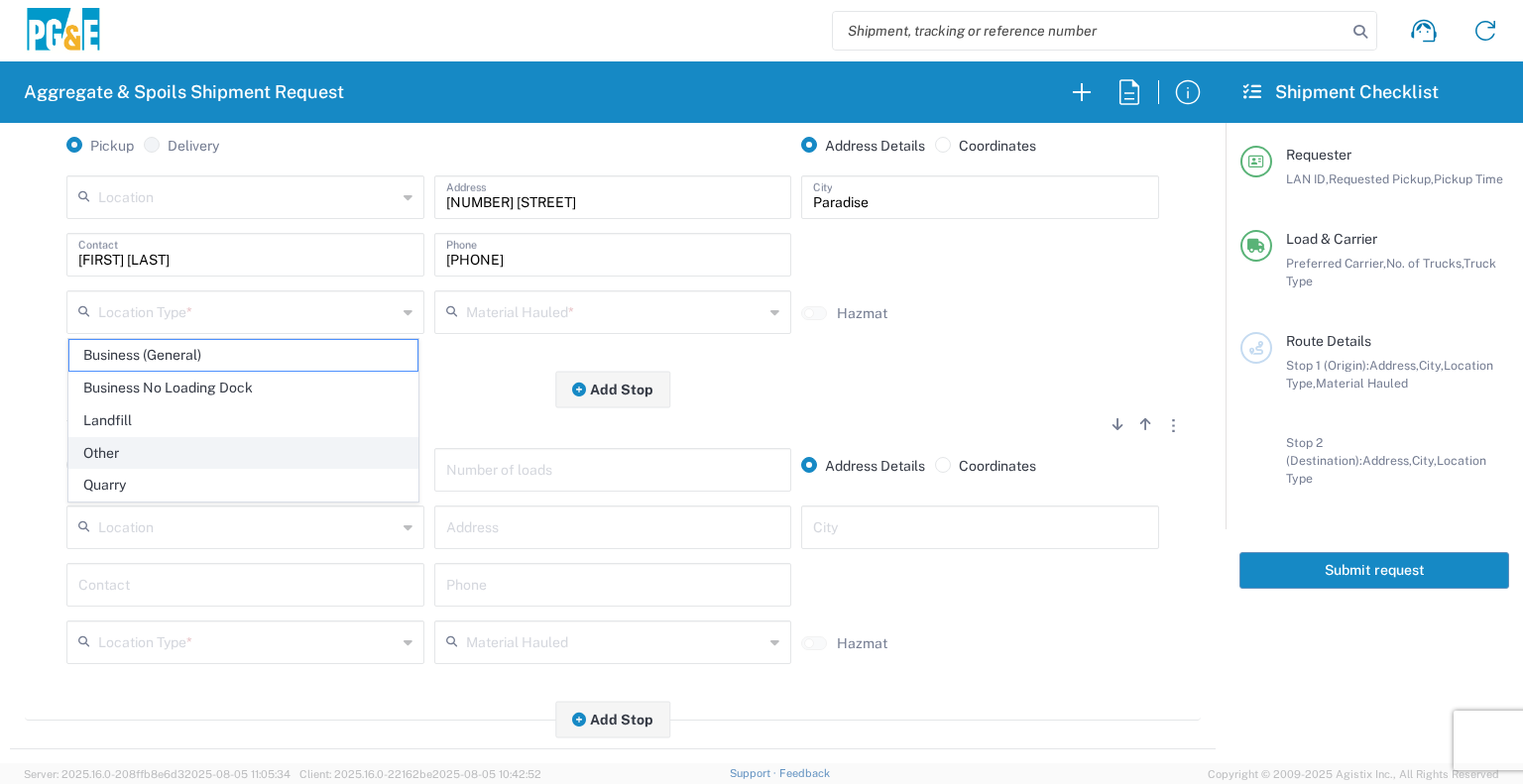 click on "Other" 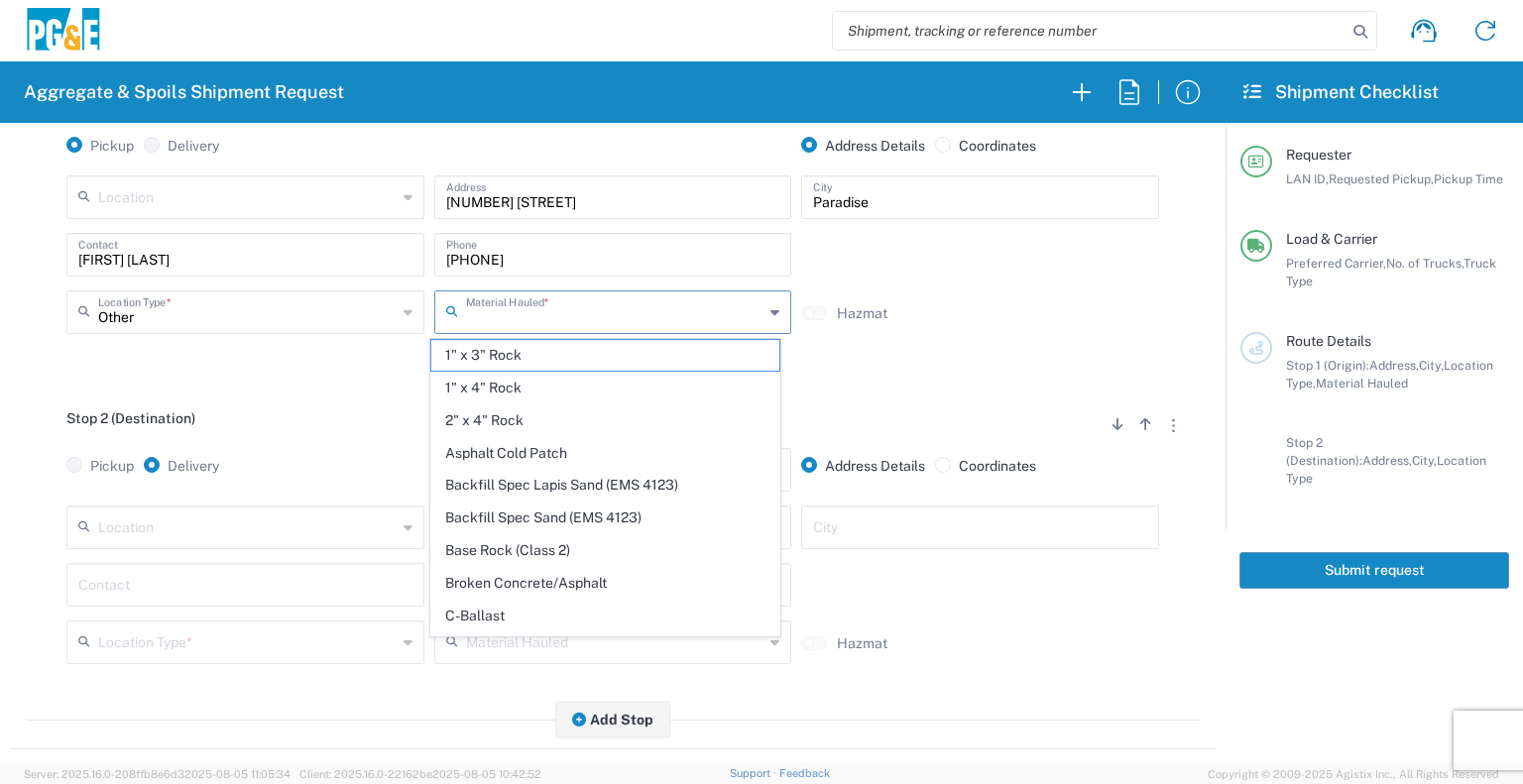 click at bounding box center [615, 310] 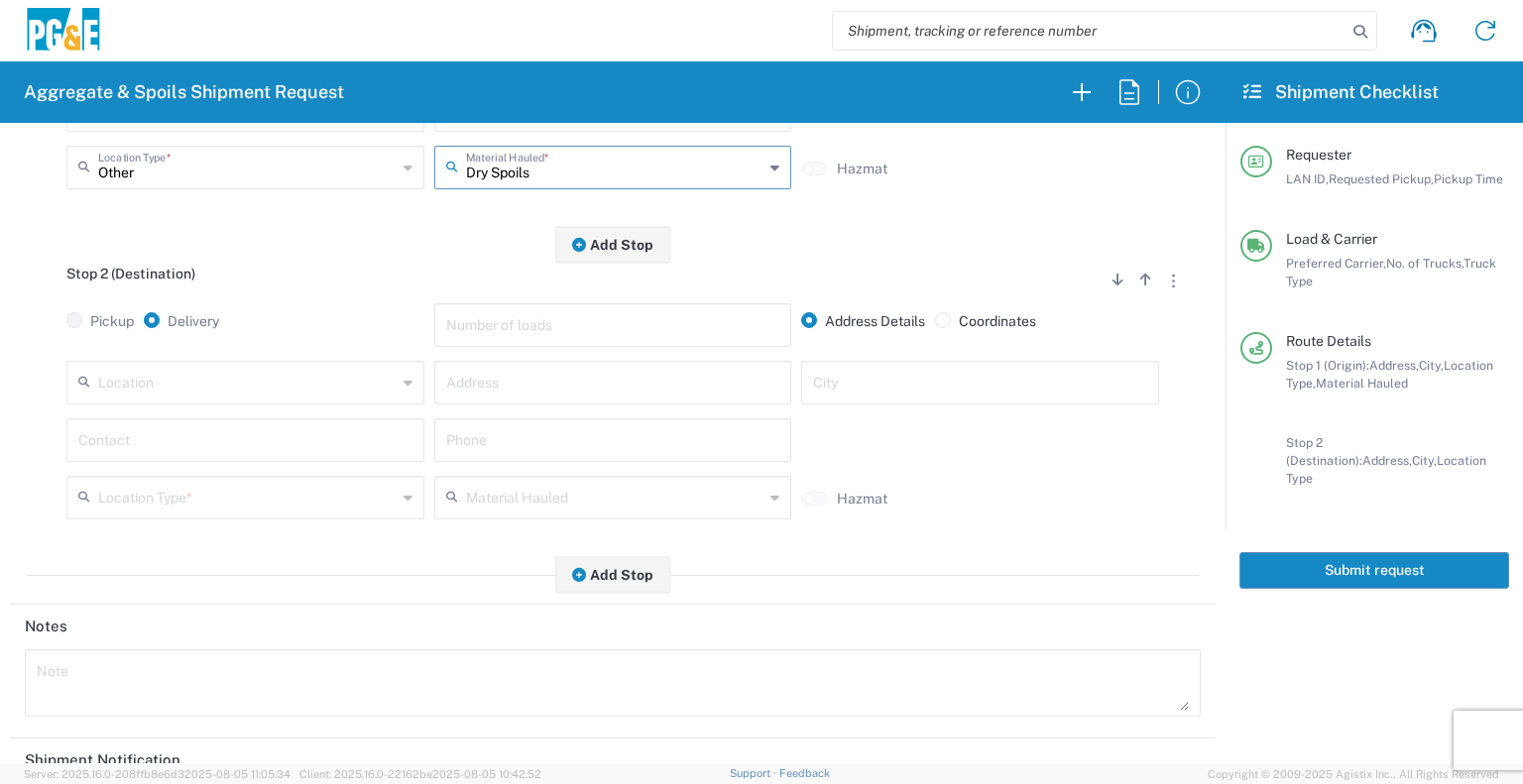 scroll, scrollTop: 455, scrollLeft: 0, axis: vertical 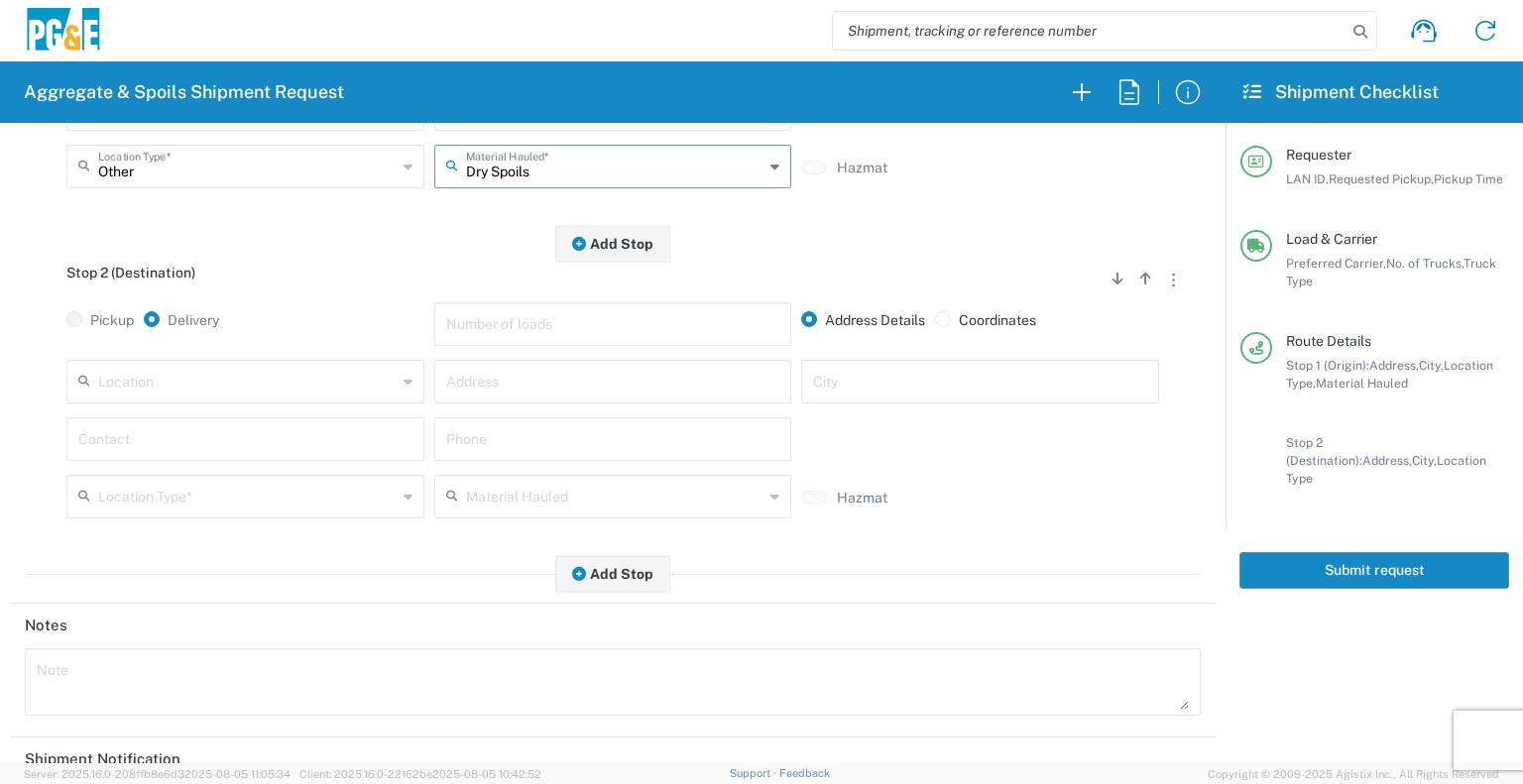 type on "Dry Spoils" 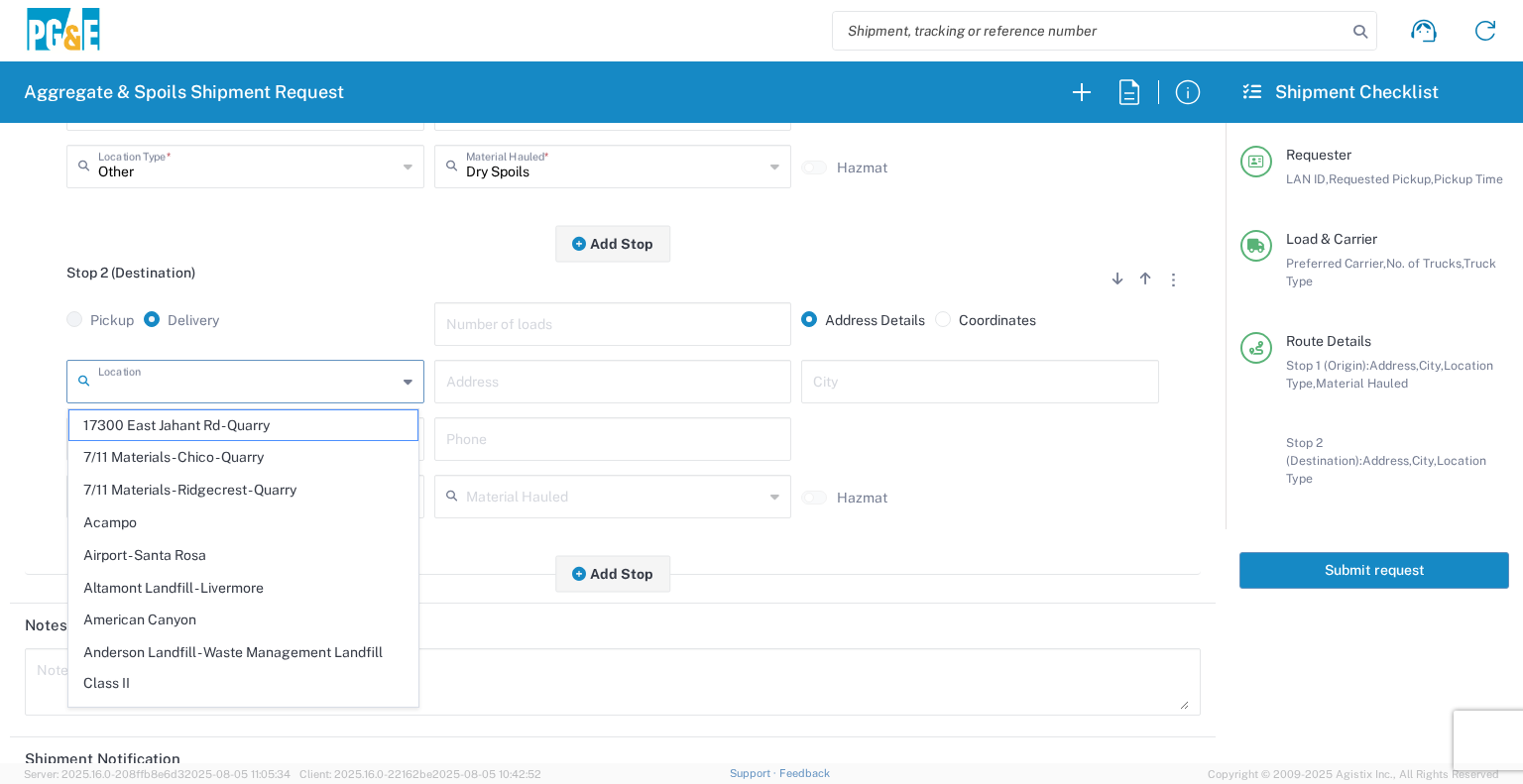 click at bounding box center (247, 380) 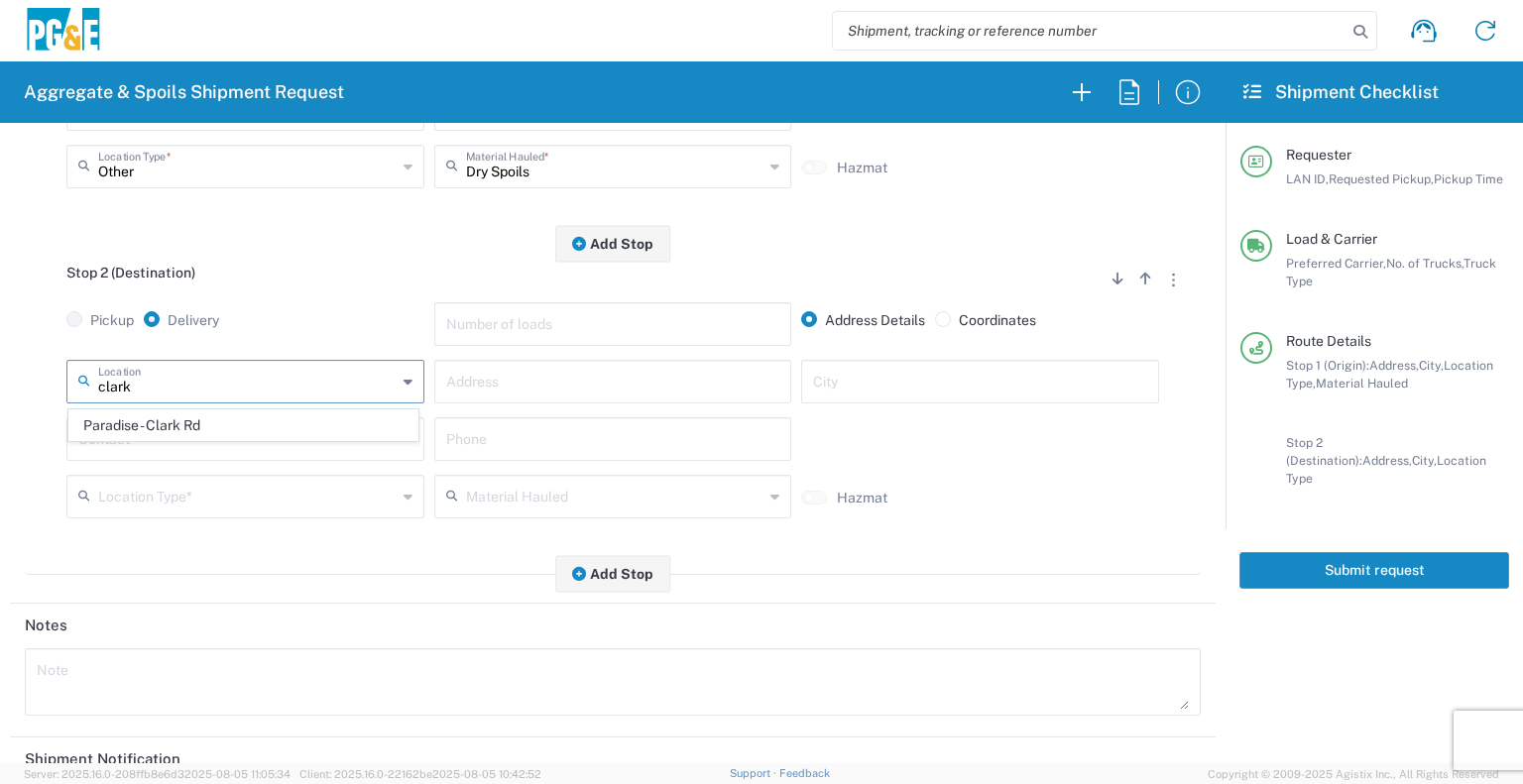 type on "Paradise - Clark Rd" 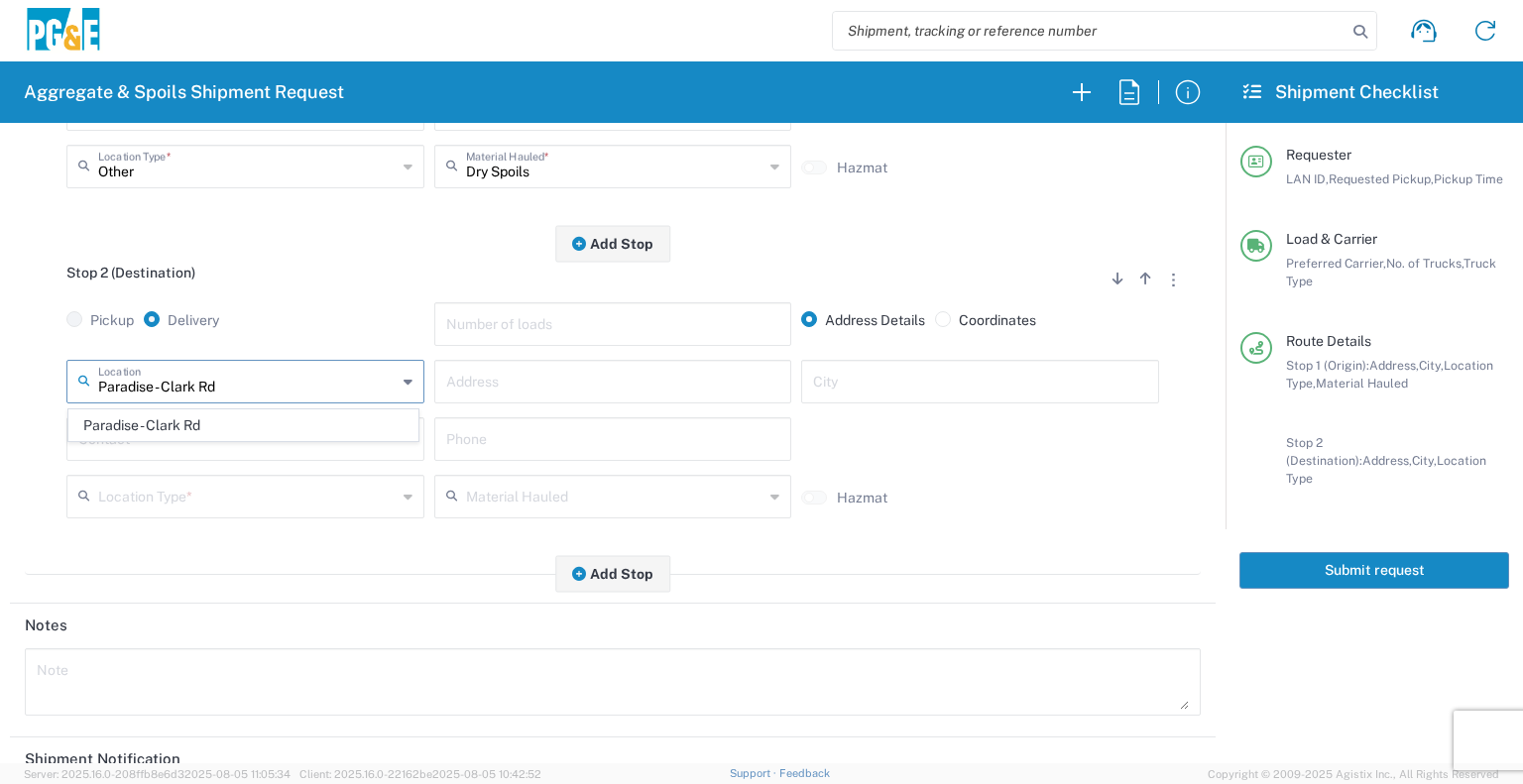 type on "5365 Clark Rd" 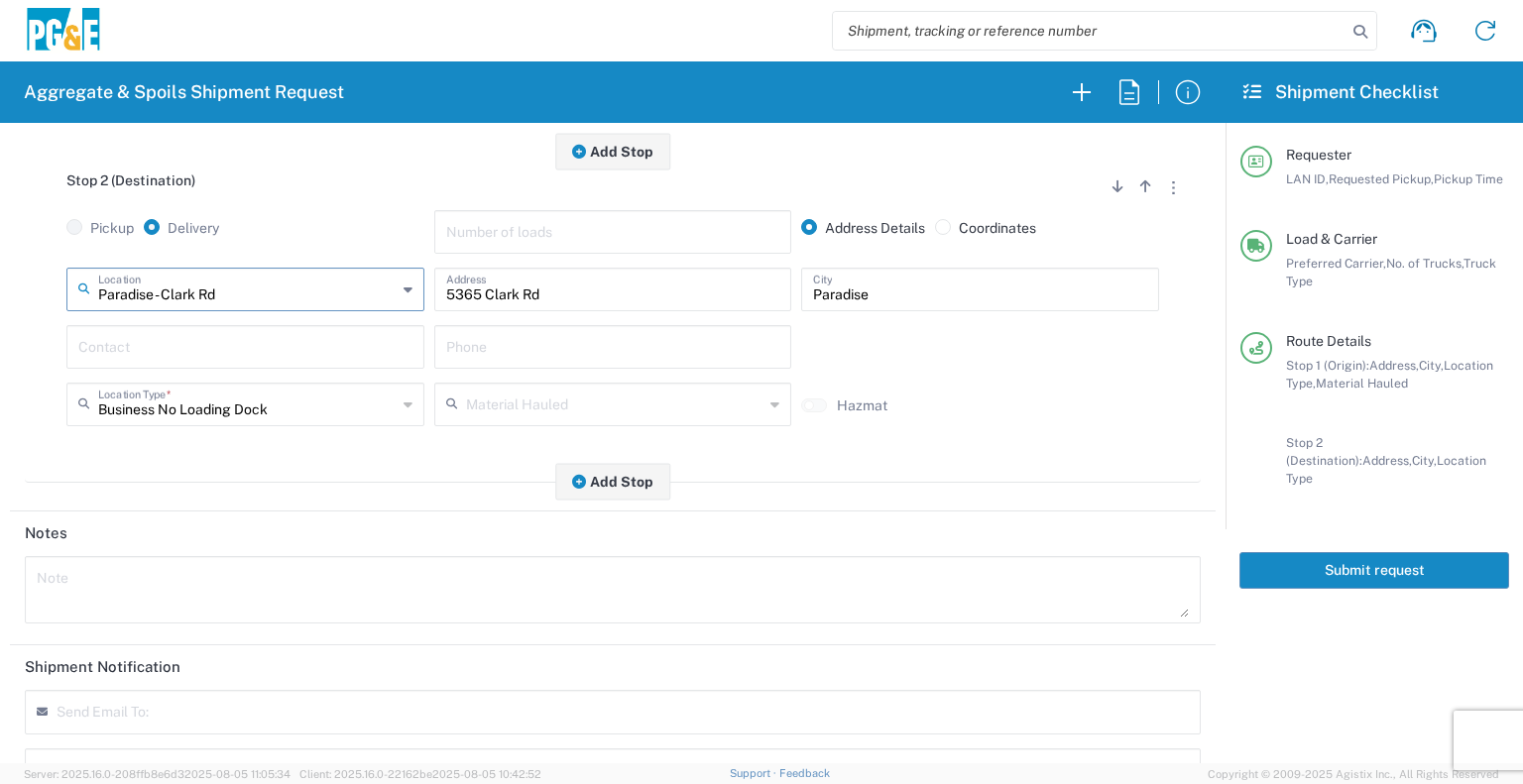 scroll, scrollTop: 563, scrollLeft: 0, axis: vertical 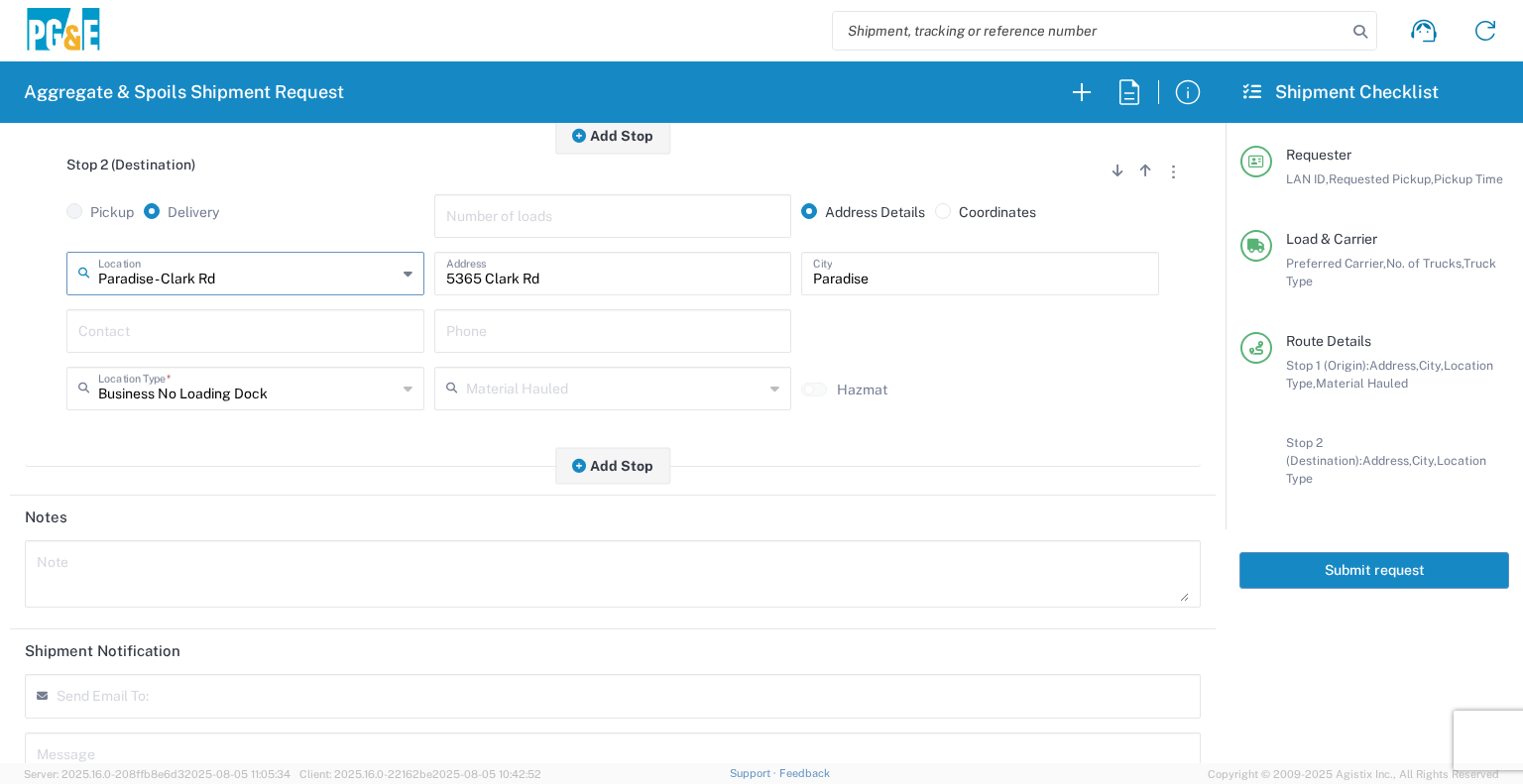 type on "Paradise - Clark Rd" 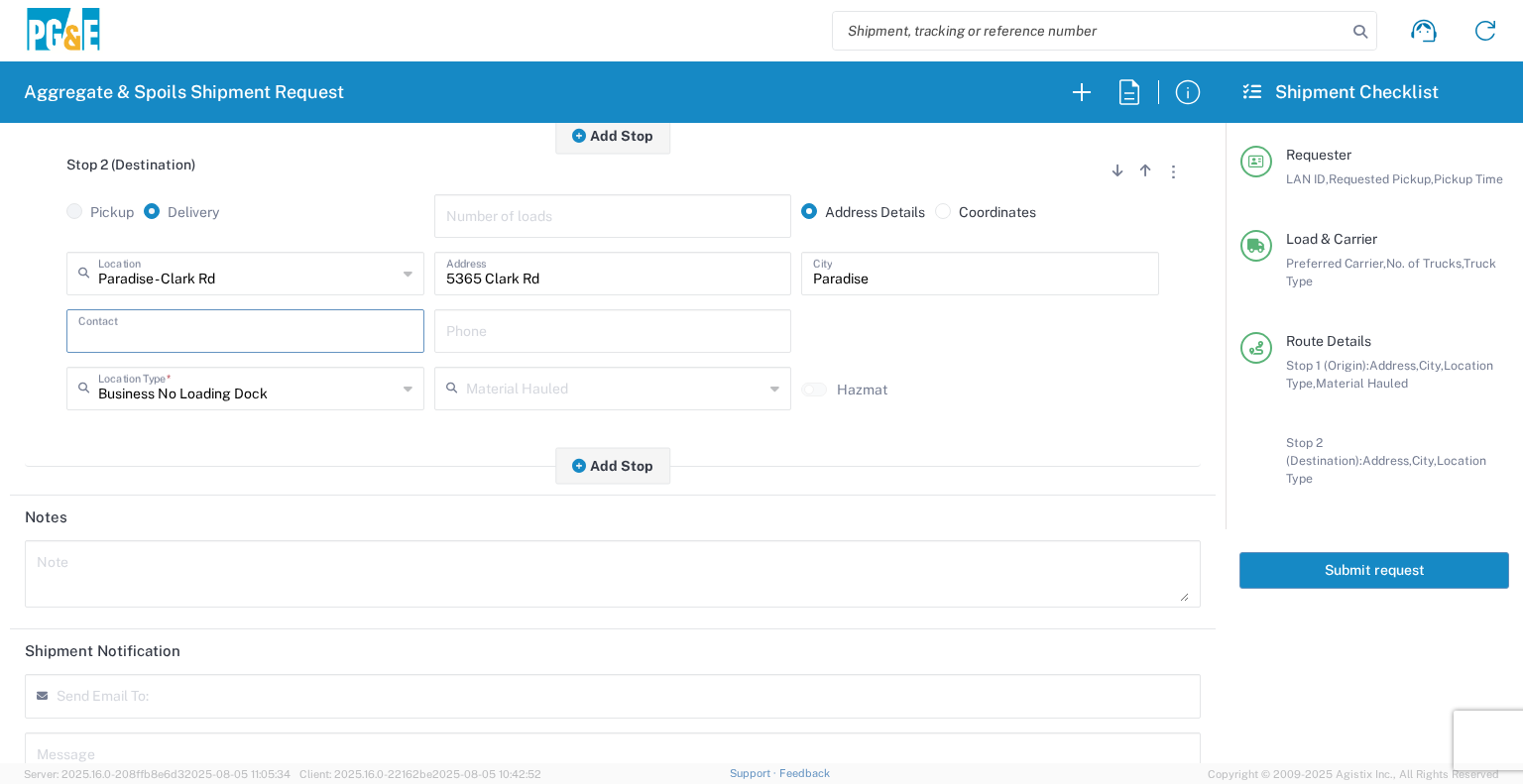 click at bounding box center (245, 329) 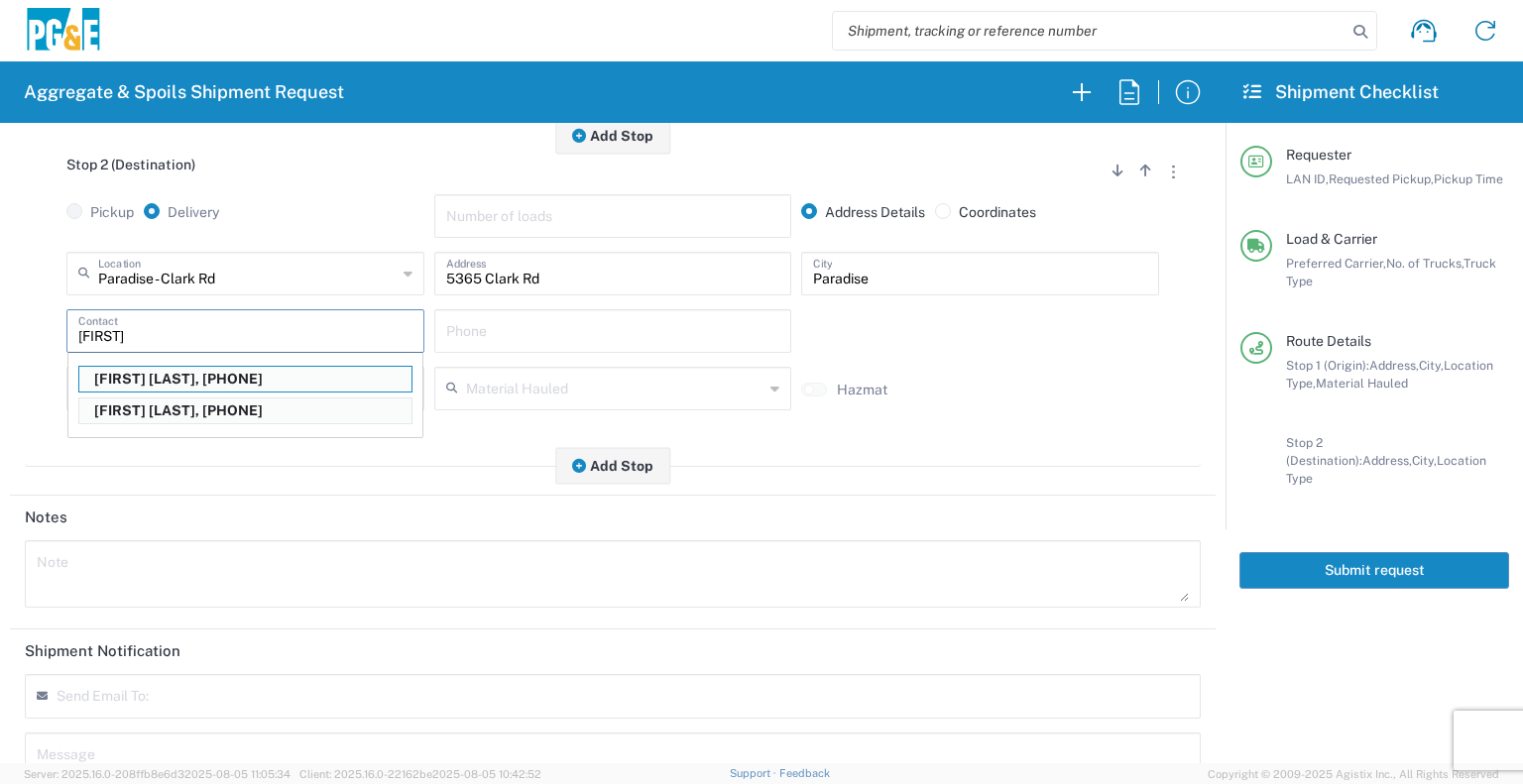 type on "David McGregor" 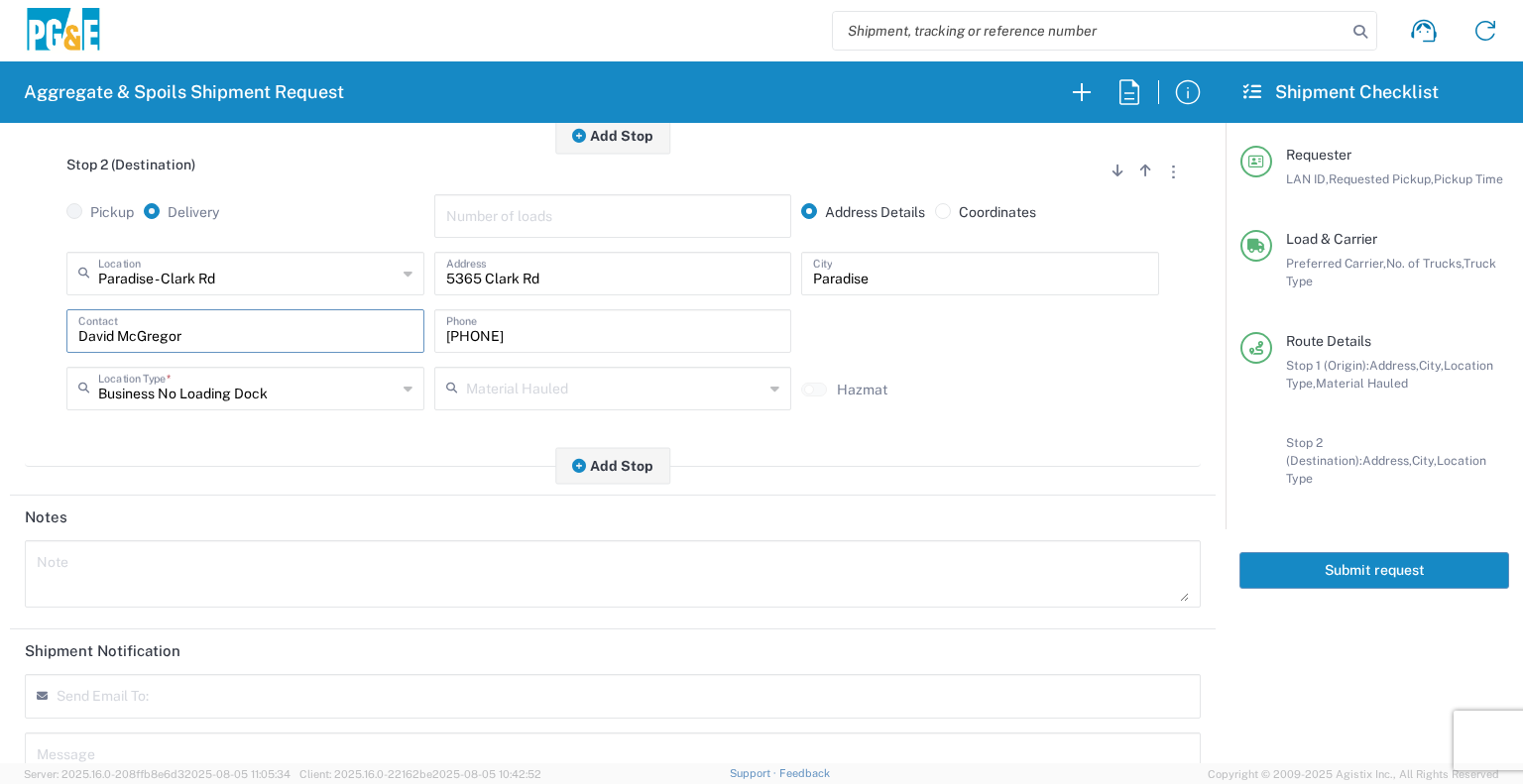 scroll, scrollTop: 728, scrollLeft: 0, axis: vertical 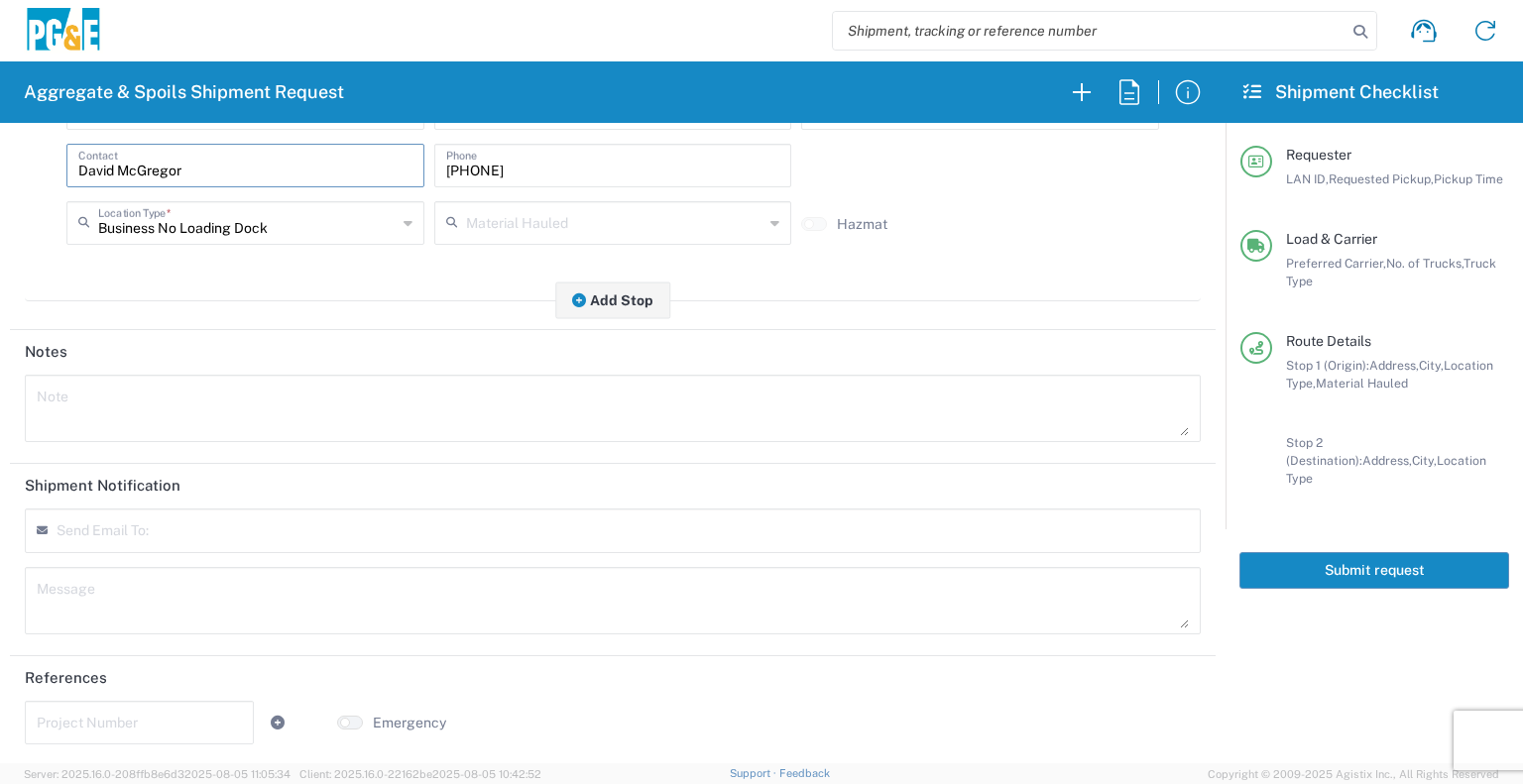 type on "David McGregor" 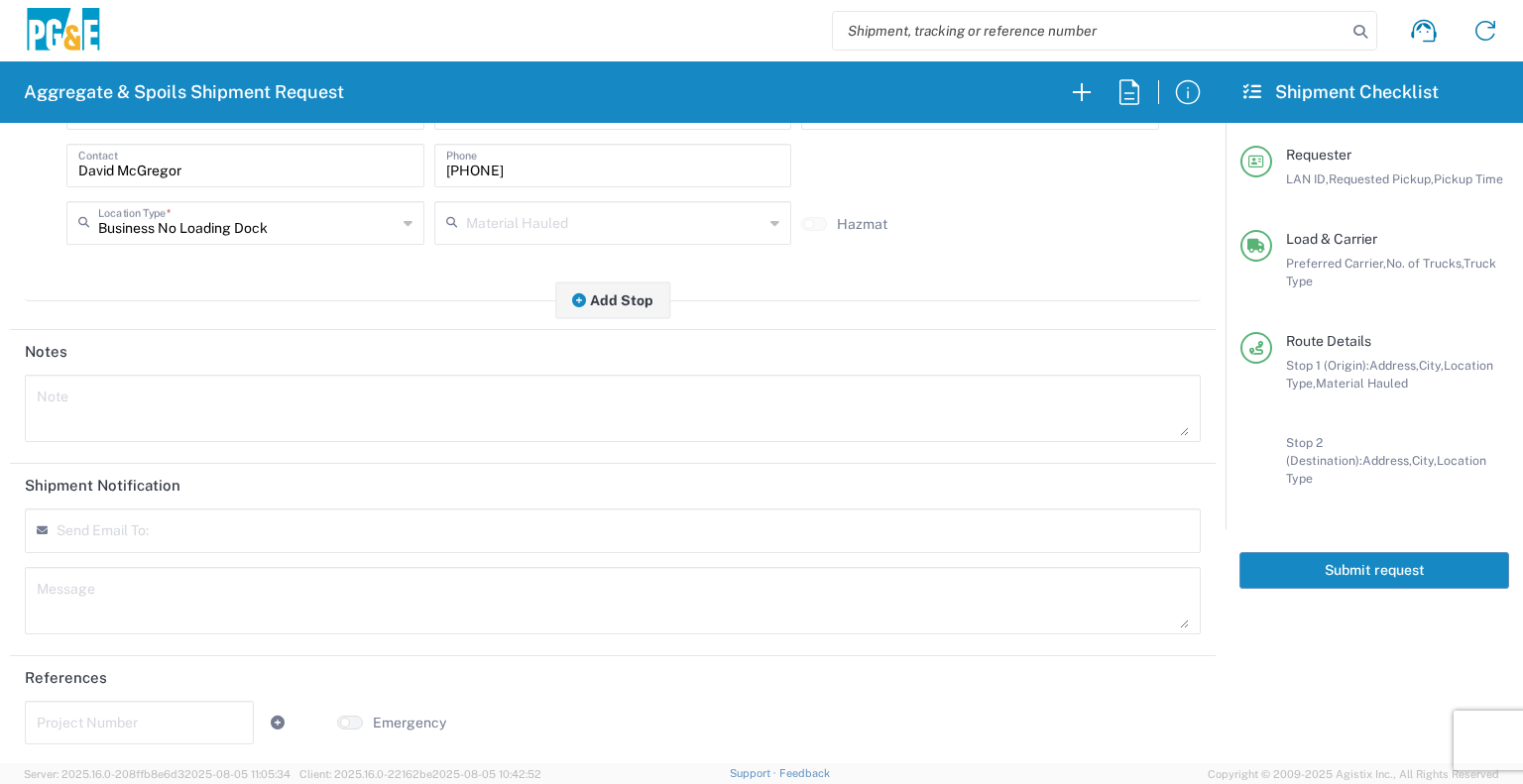 click at bounding box center (153, 538) 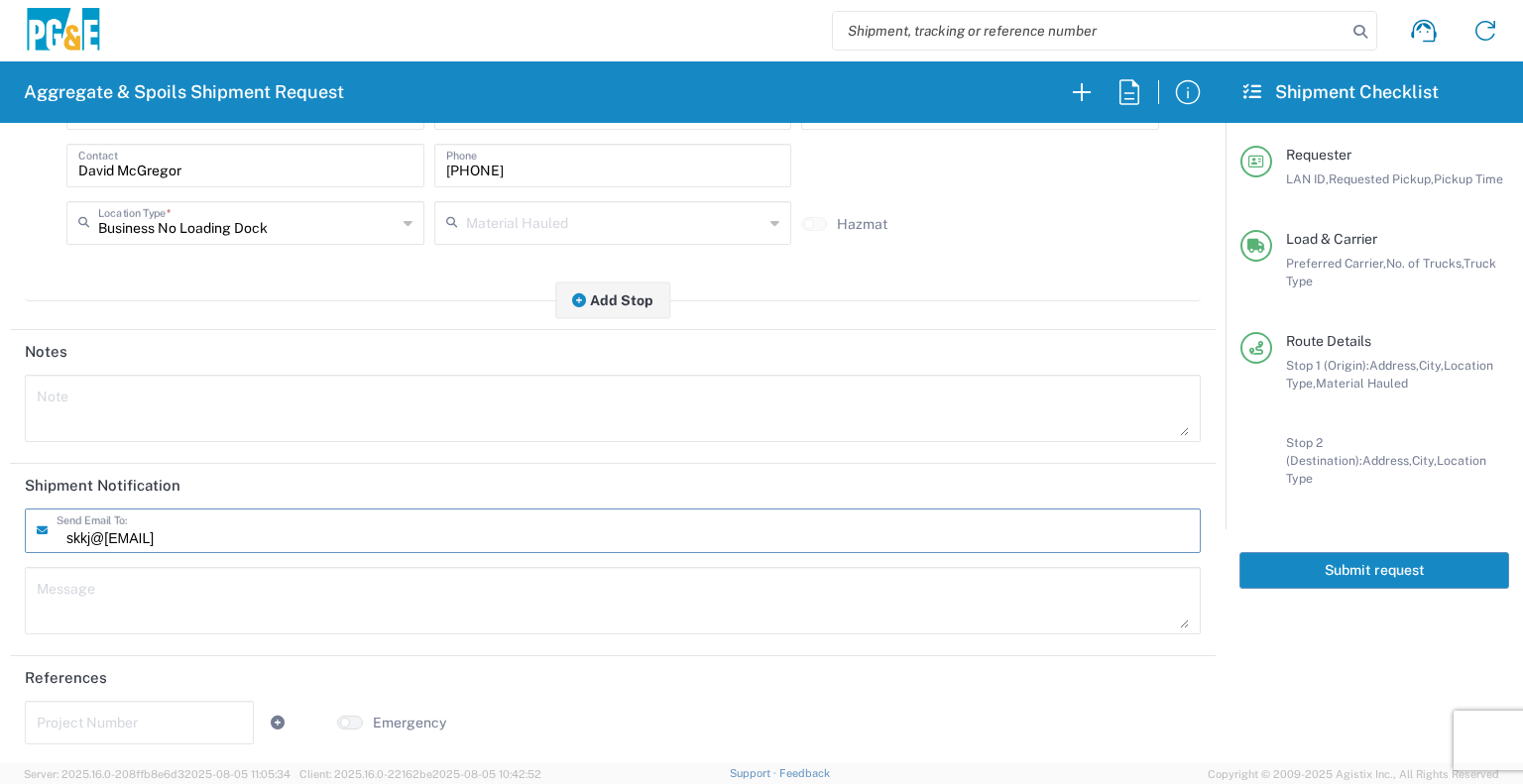 type on "skkj@[EMAIL]" 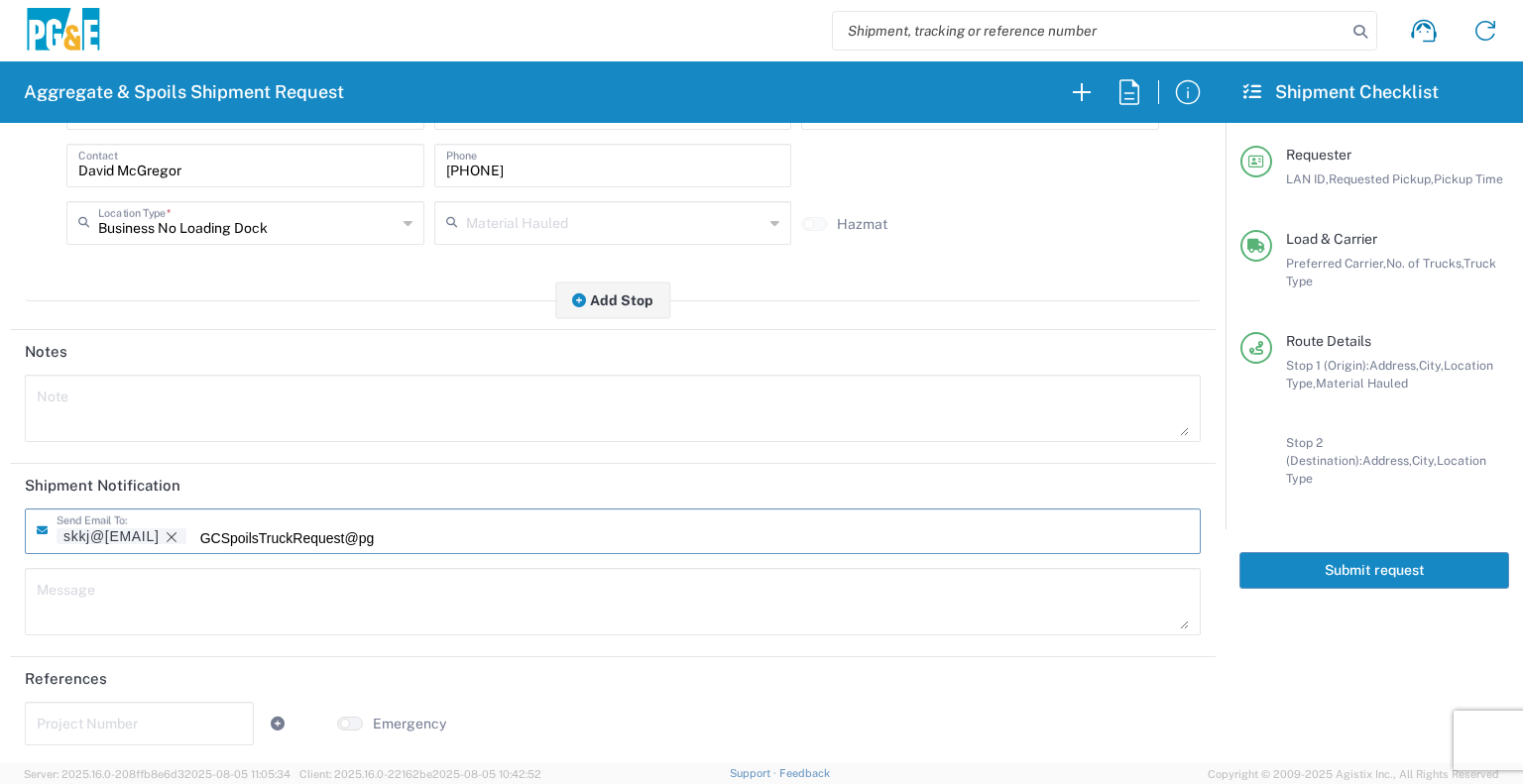scroll, scrollTop: 0, scrollLeft: 0, axis: both 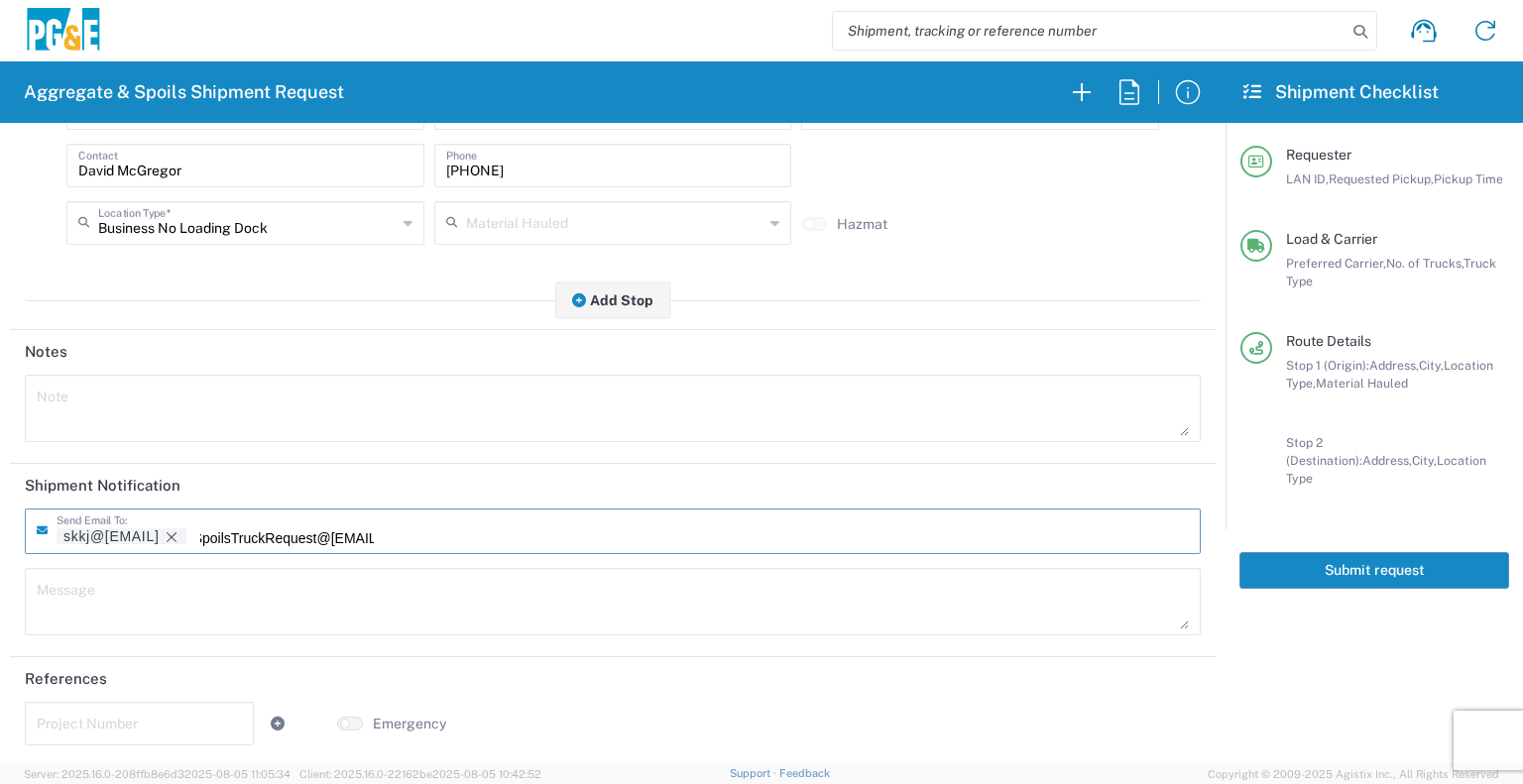 type on "GCSpoilsTruckRequest@[EMAIL]" 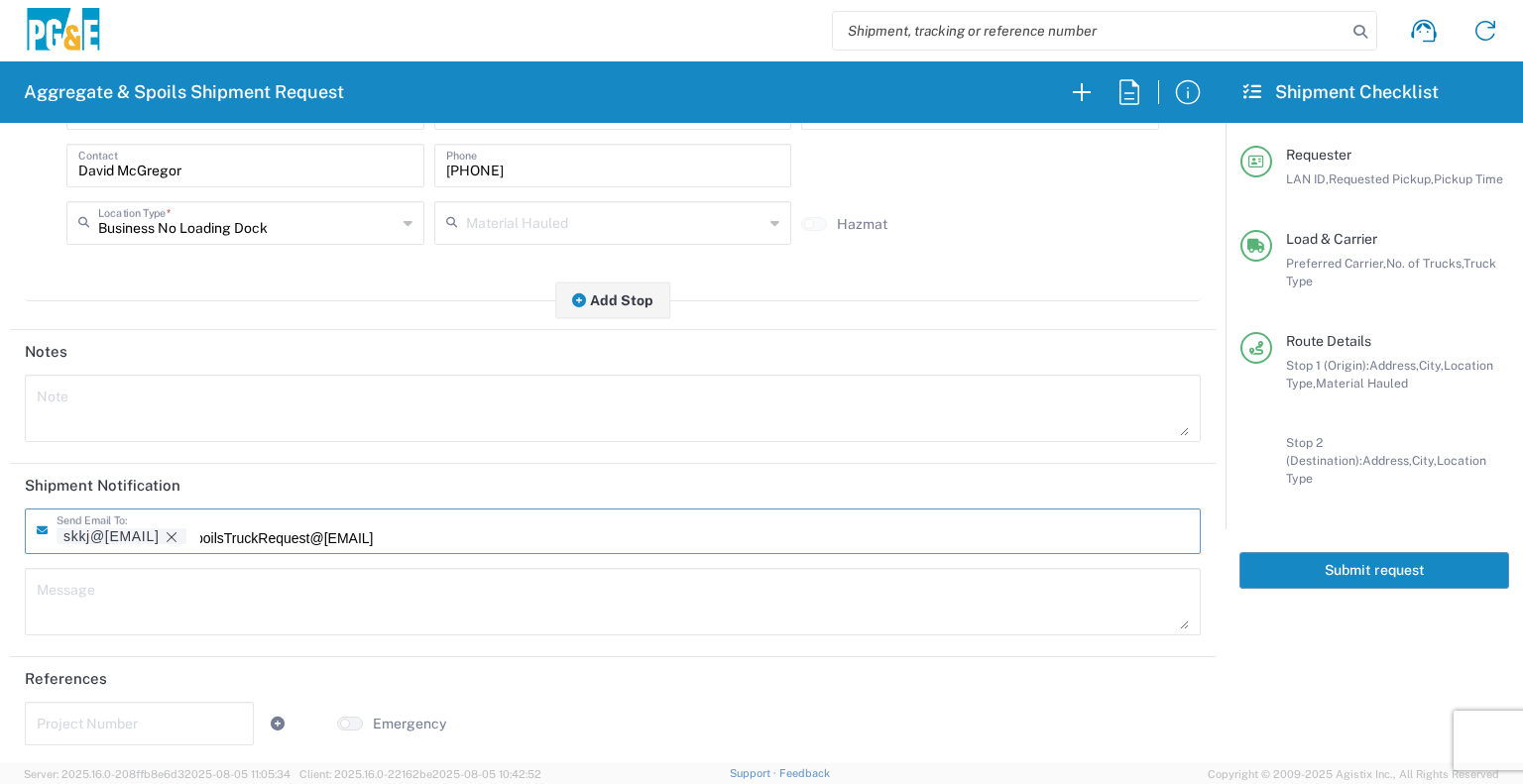 type 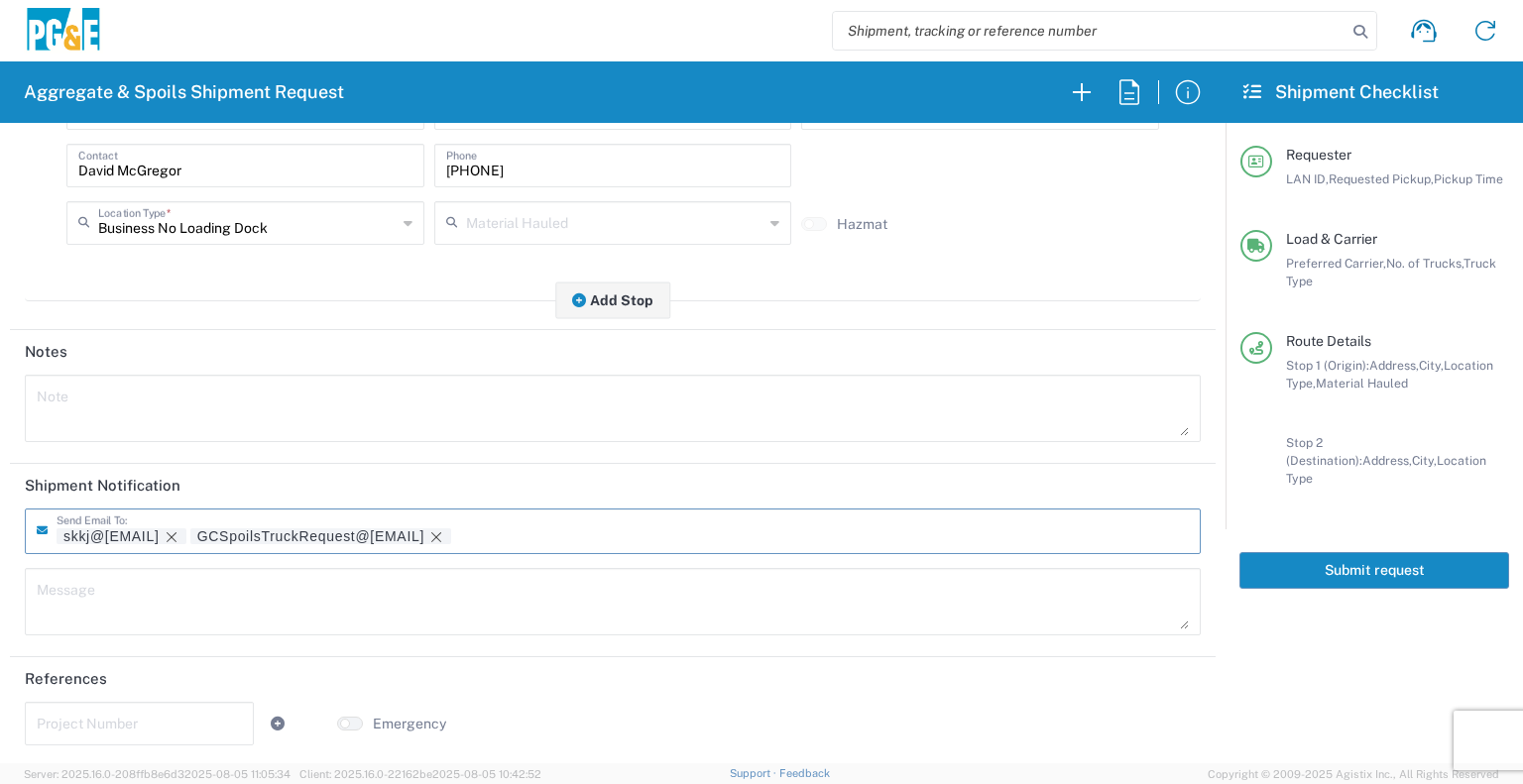 scroll, scrollTop: 0, scrollLeft: 0, axis: both 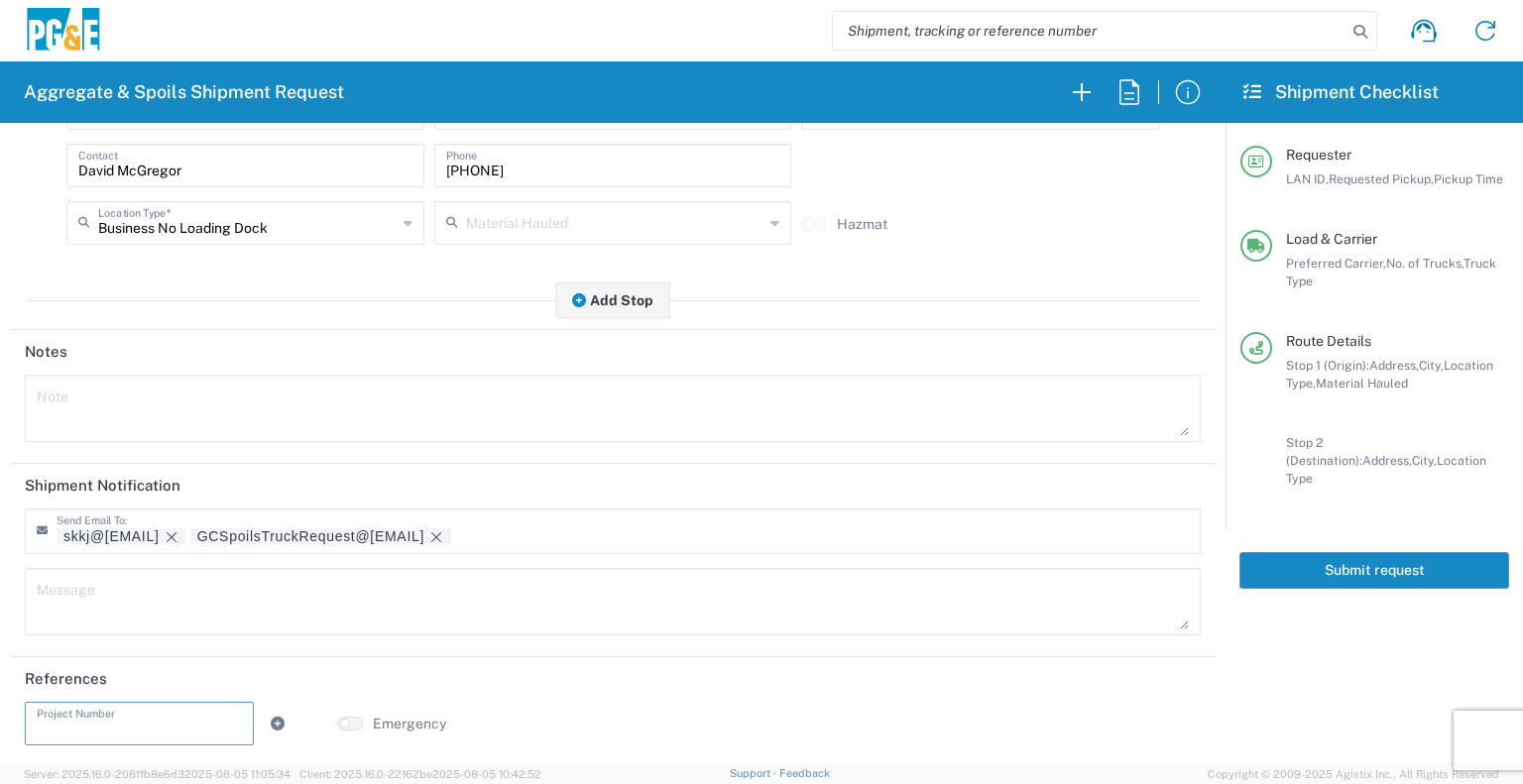 click at bounding box center (139, 722) 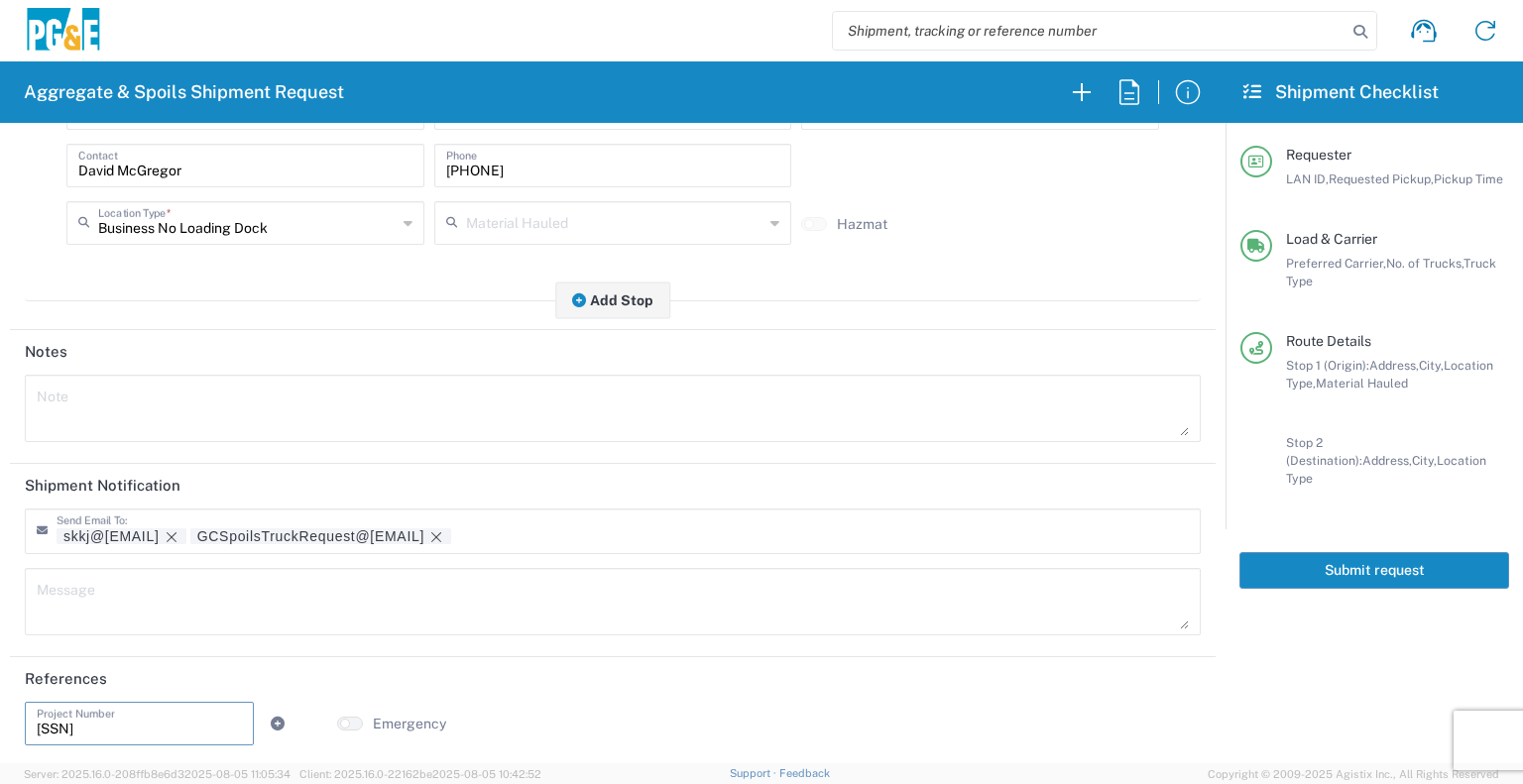scroll, scrollTop: 0, scrollLeft: 0, axis: both 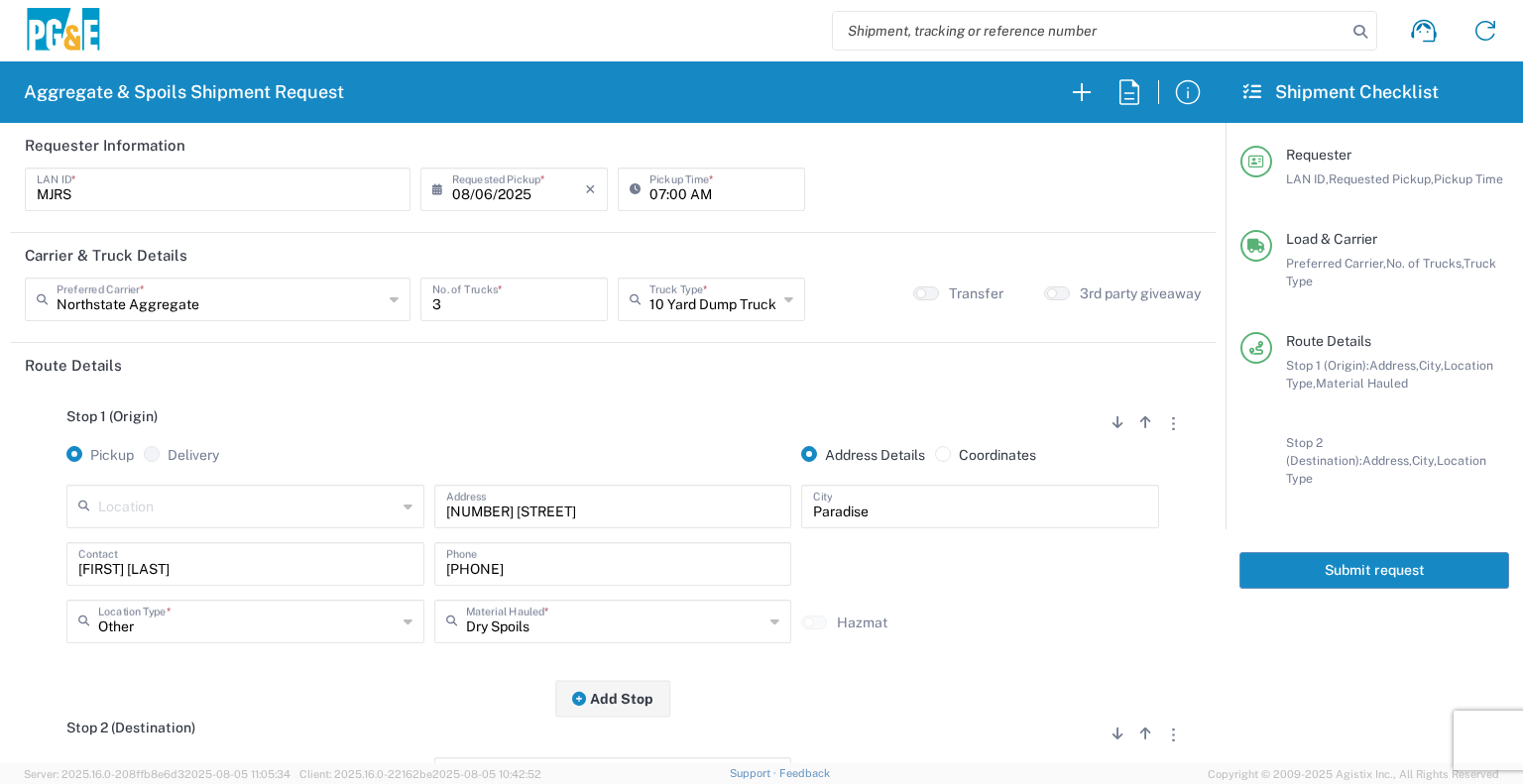 type on "[SSN]" 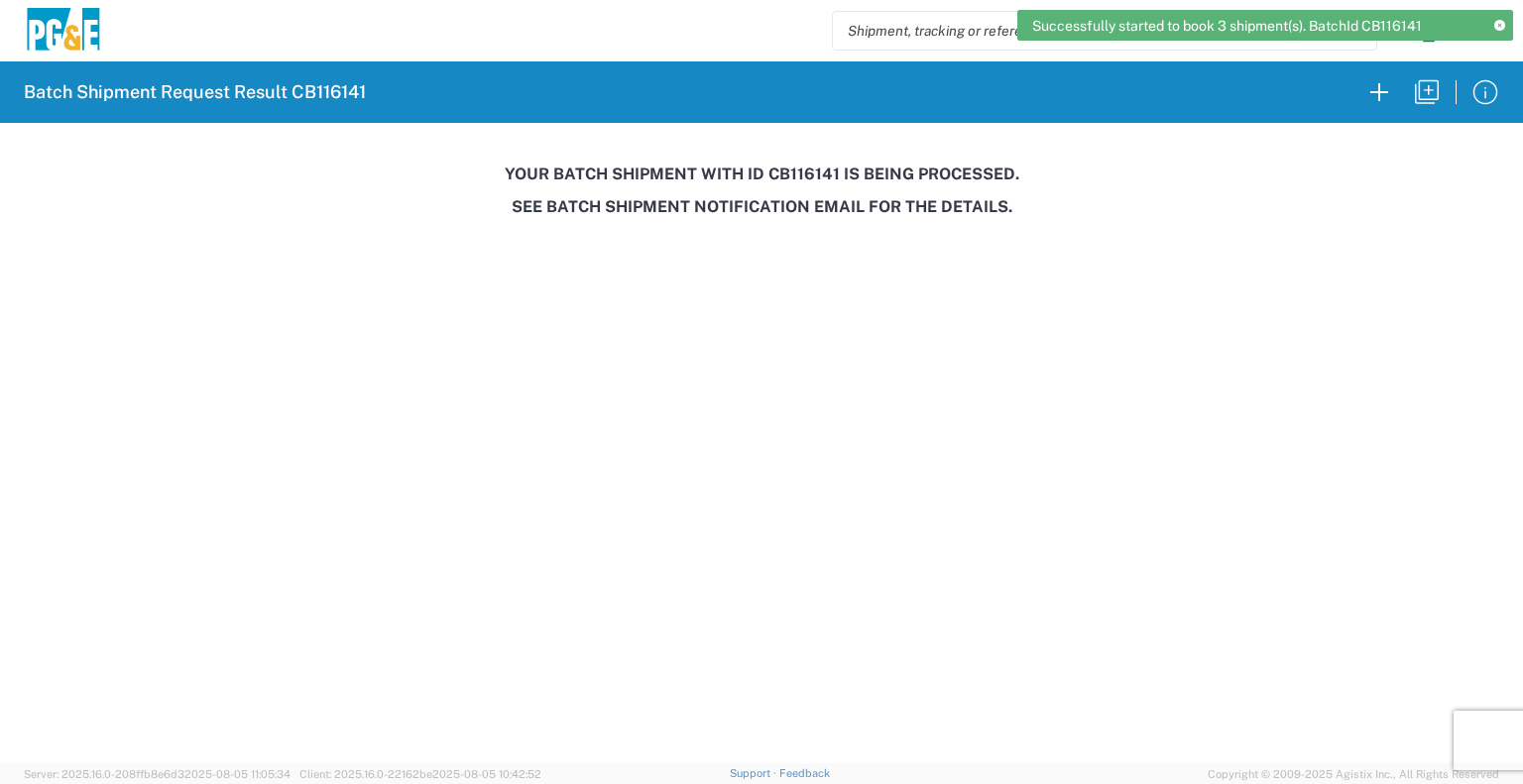 click on "Your batch shipment with id CB116141 is being processed." 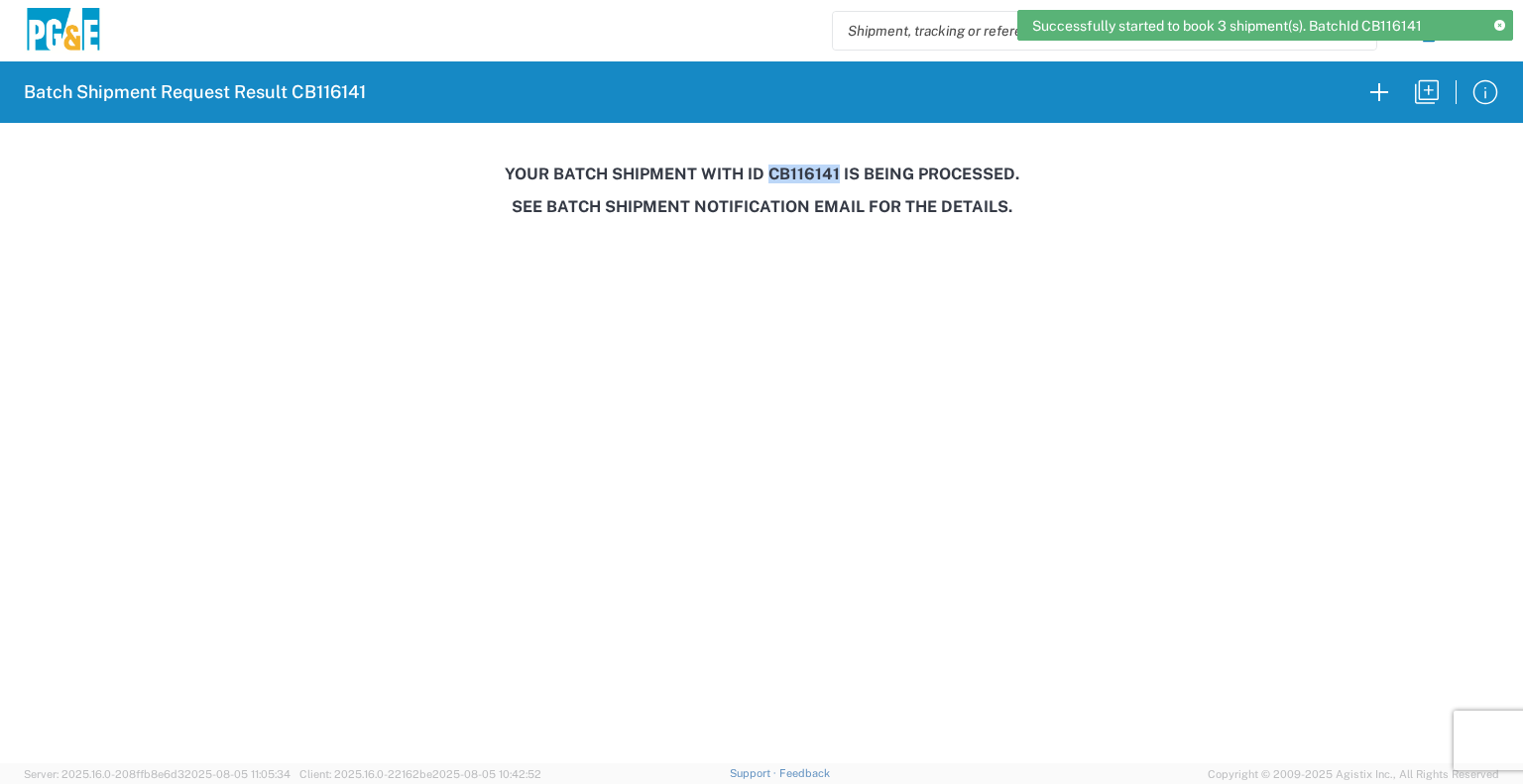 click on "Your batch shipment with id CB116141 is being processed." 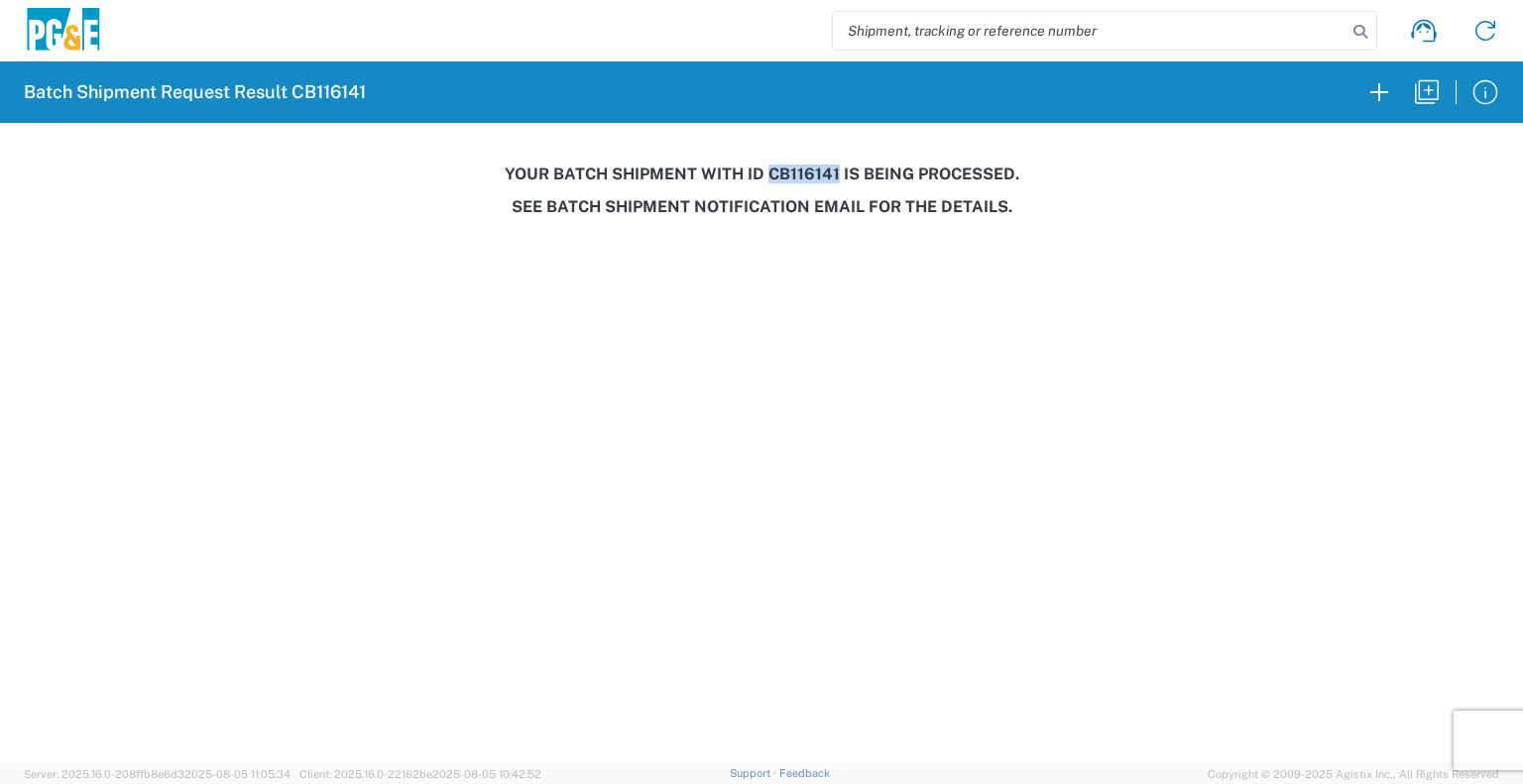 copy on "CB116141" 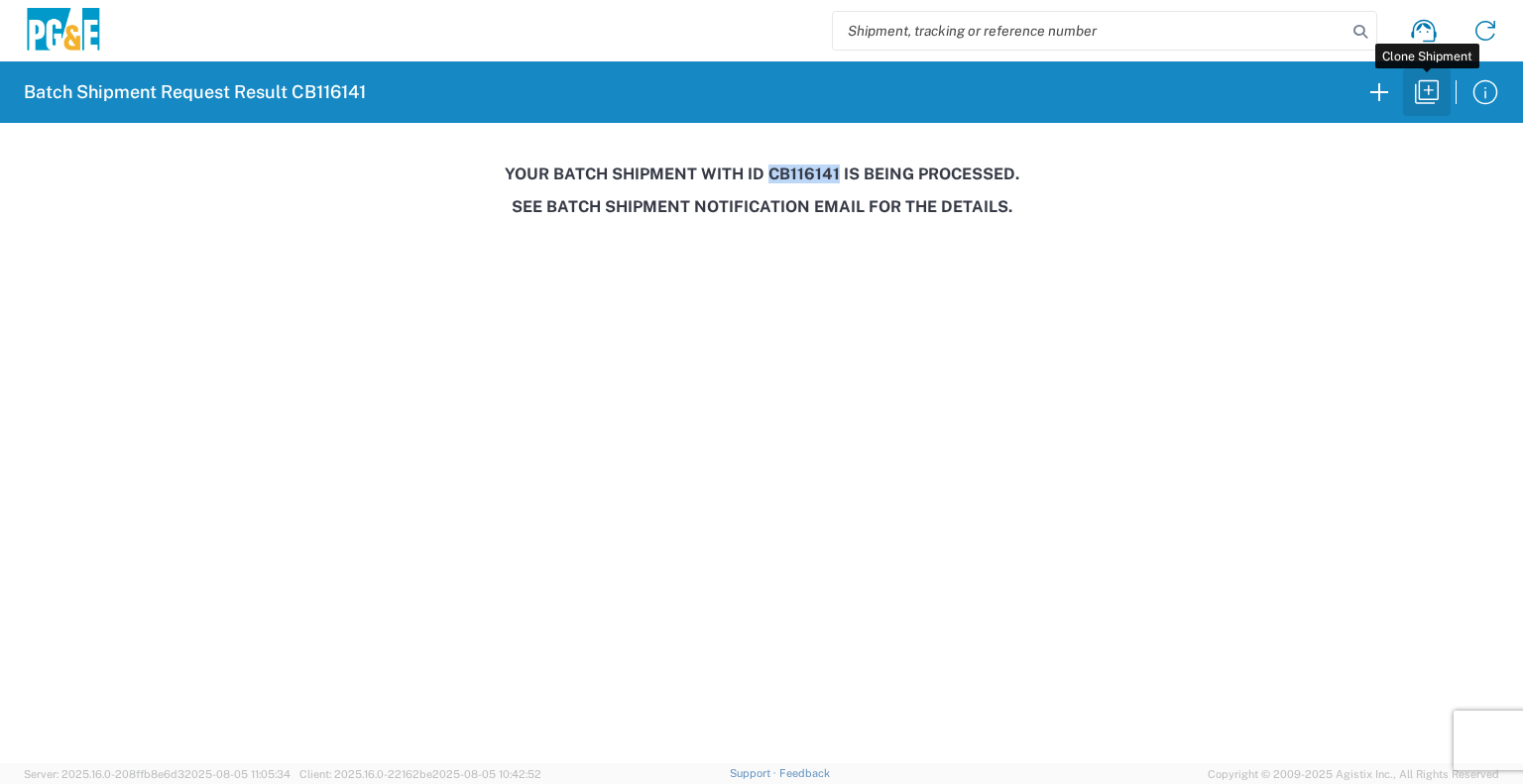 click 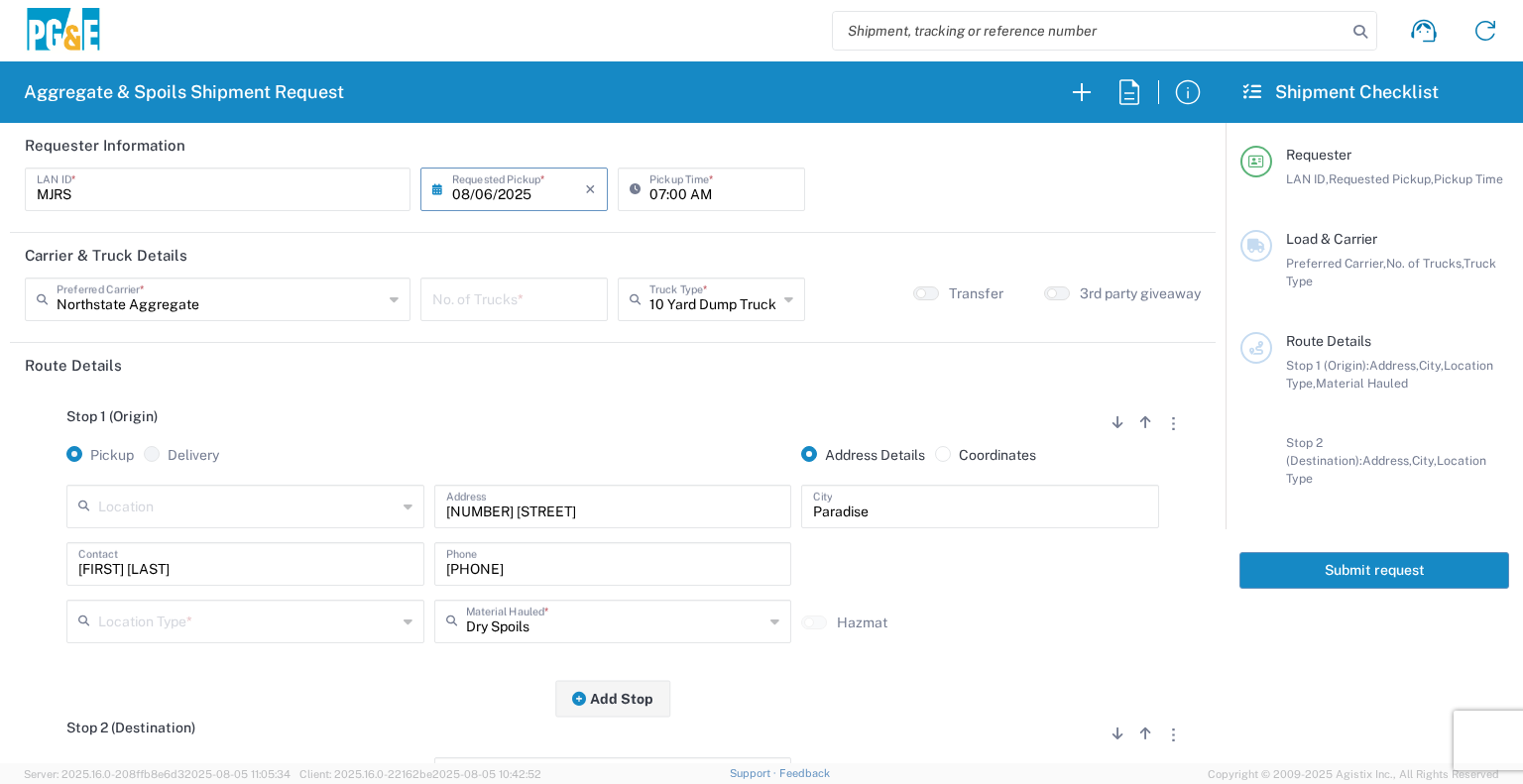 click on "08/06/2025" at bounding box center (519, 187) 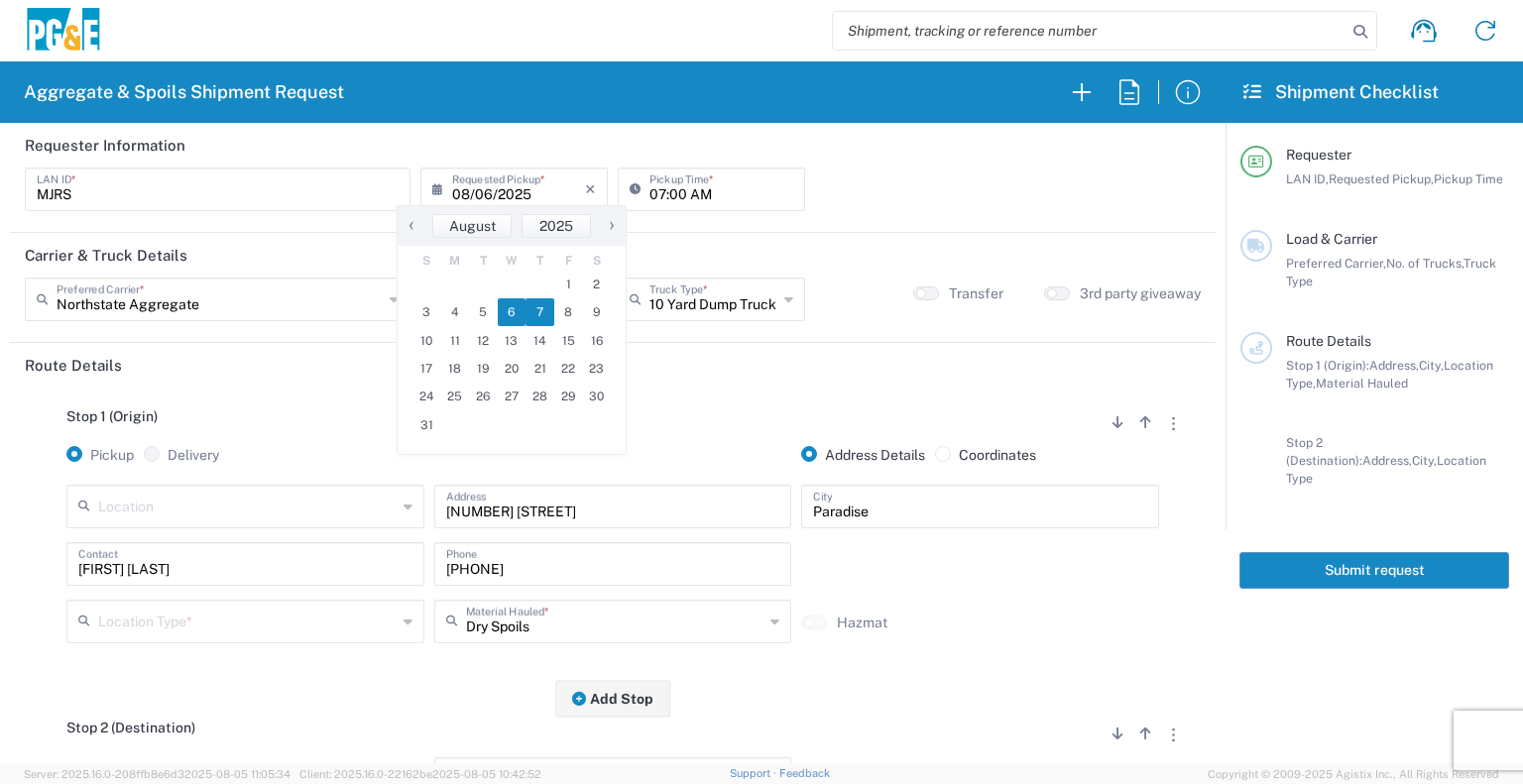 click on "7" 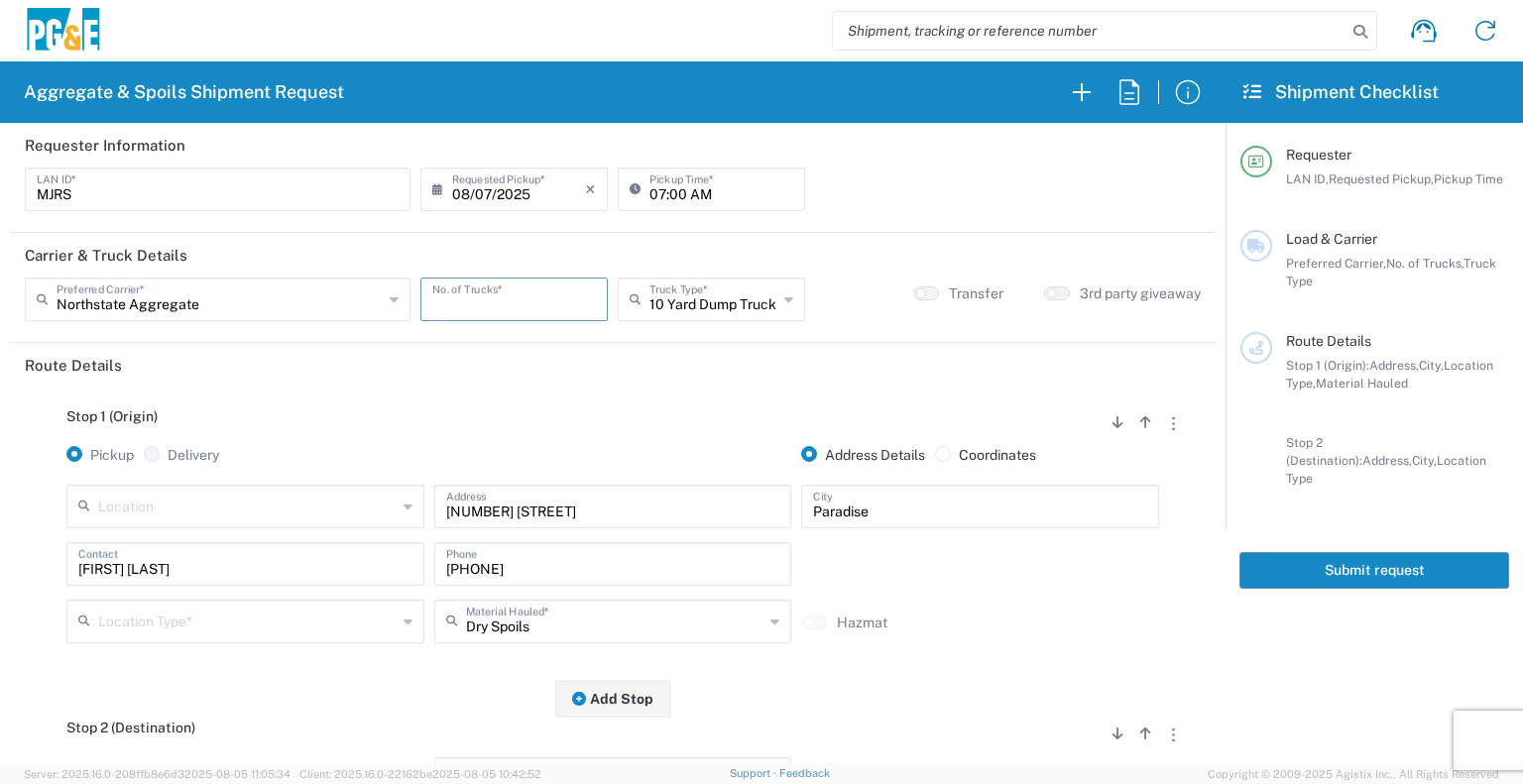 click at bounding box center (514, 297) 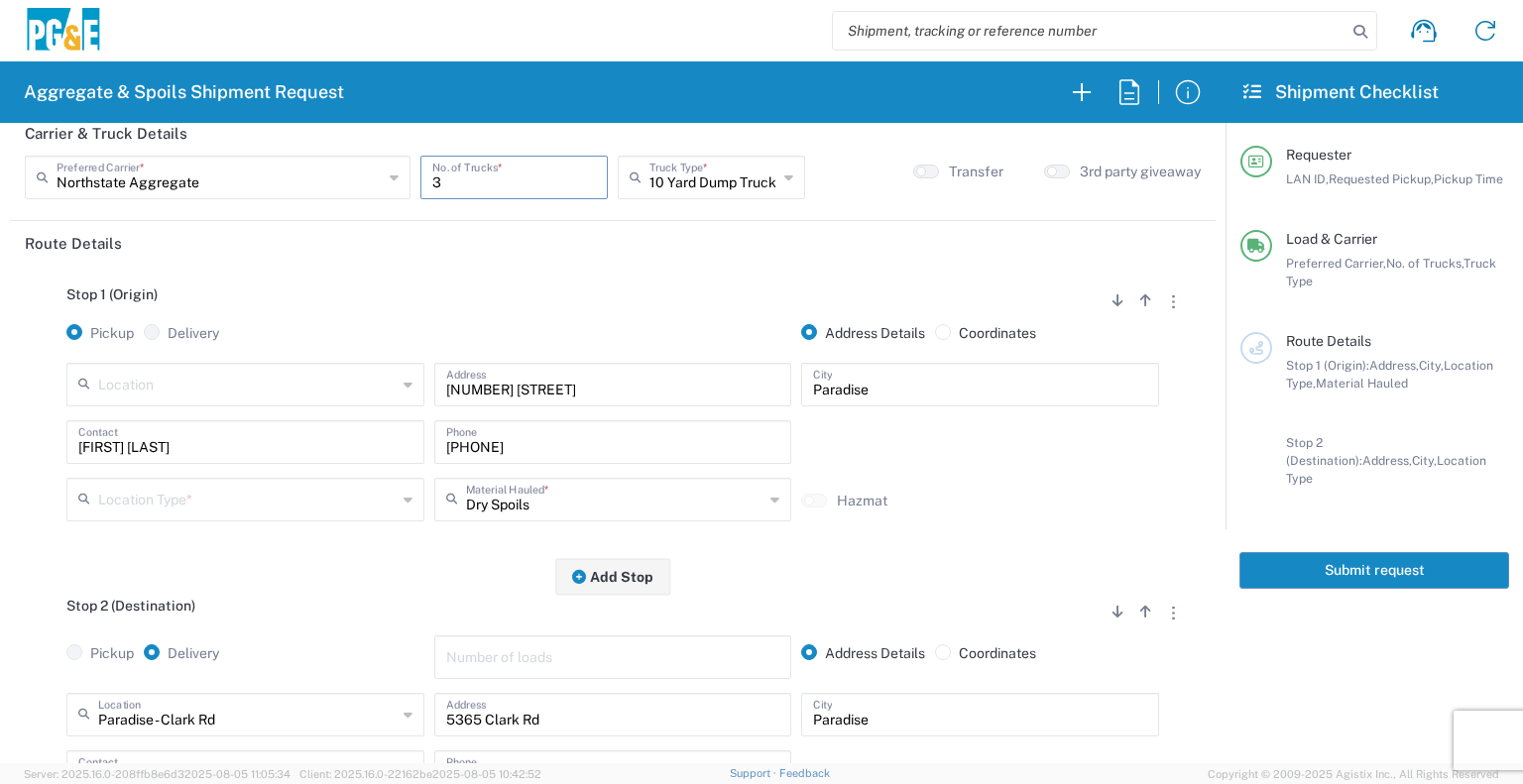 scroll, scrollTop: 174, scrollLeft: 0, axis: vertical 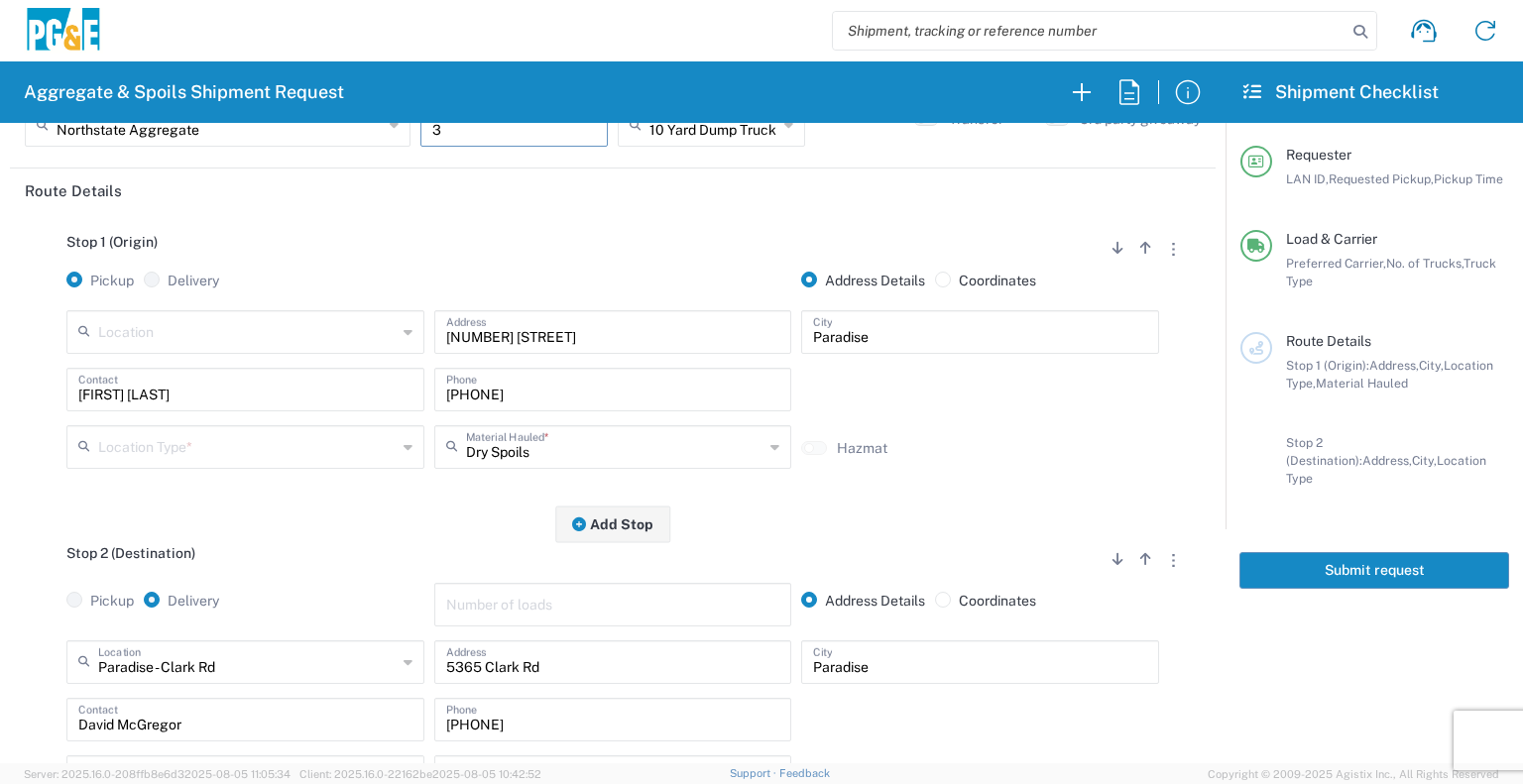 type on "3" 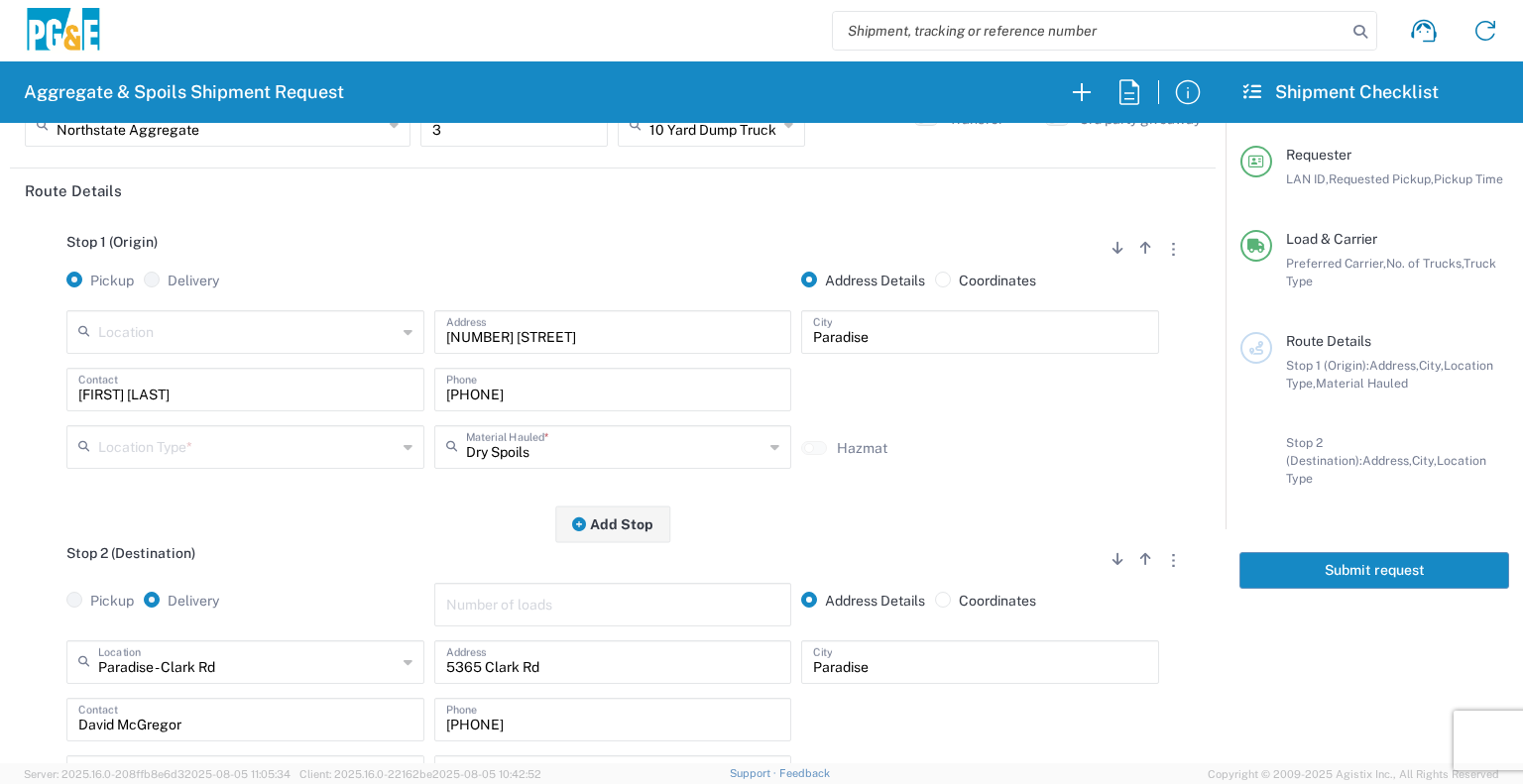 click on "Location Type  *" 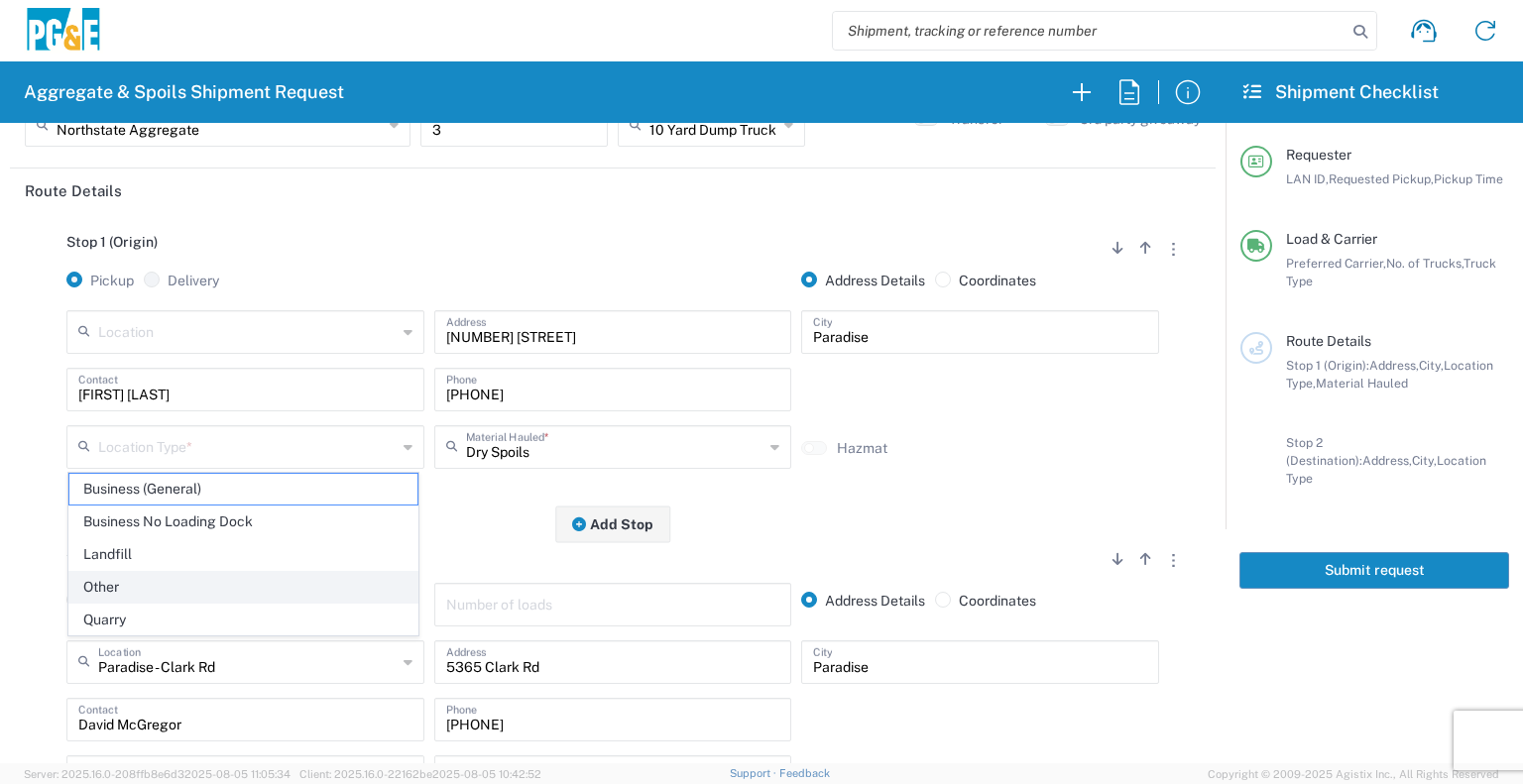 click on "Other" 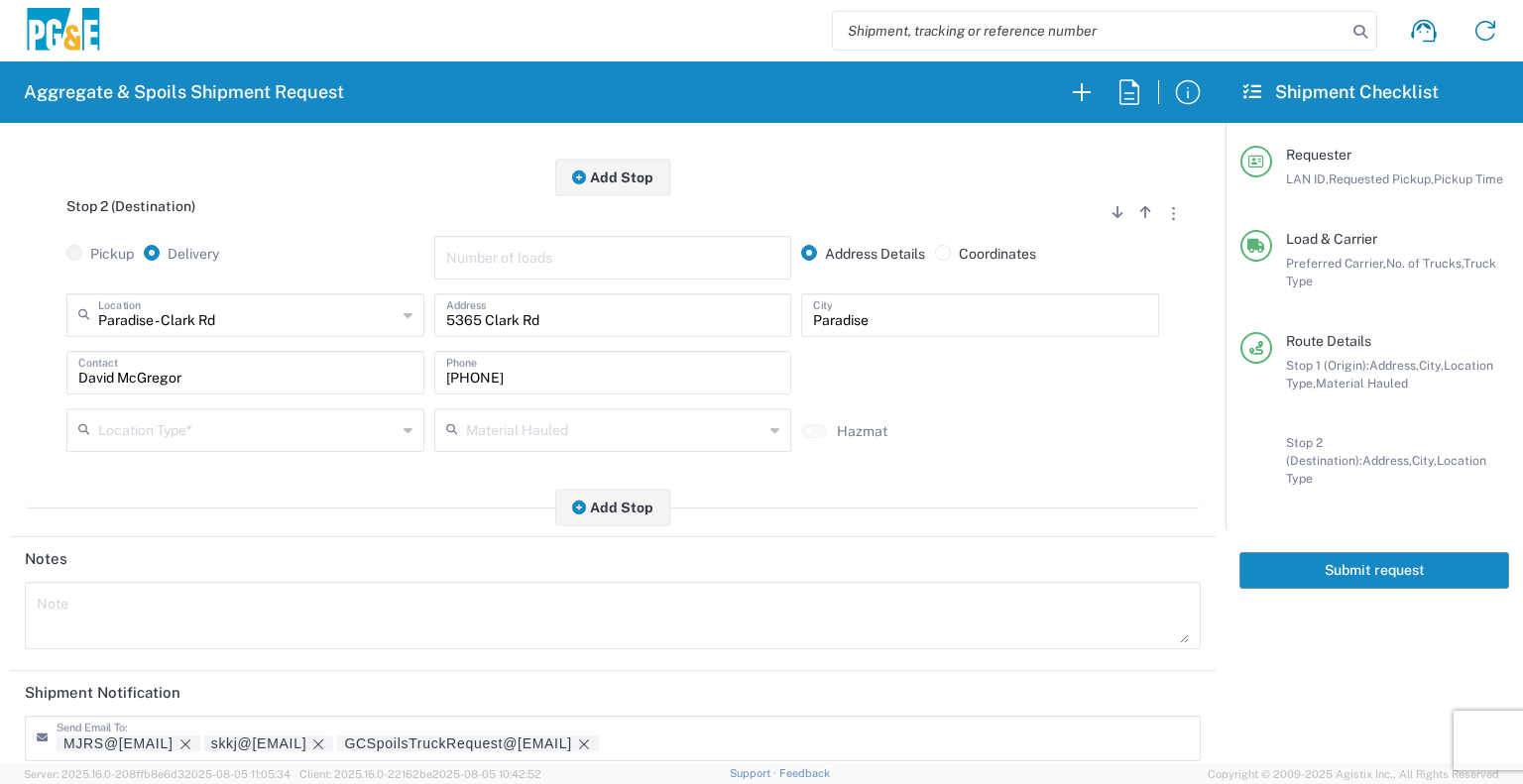 scroll, scrollTop: 523, scrollLeft: 0, axis: vertical 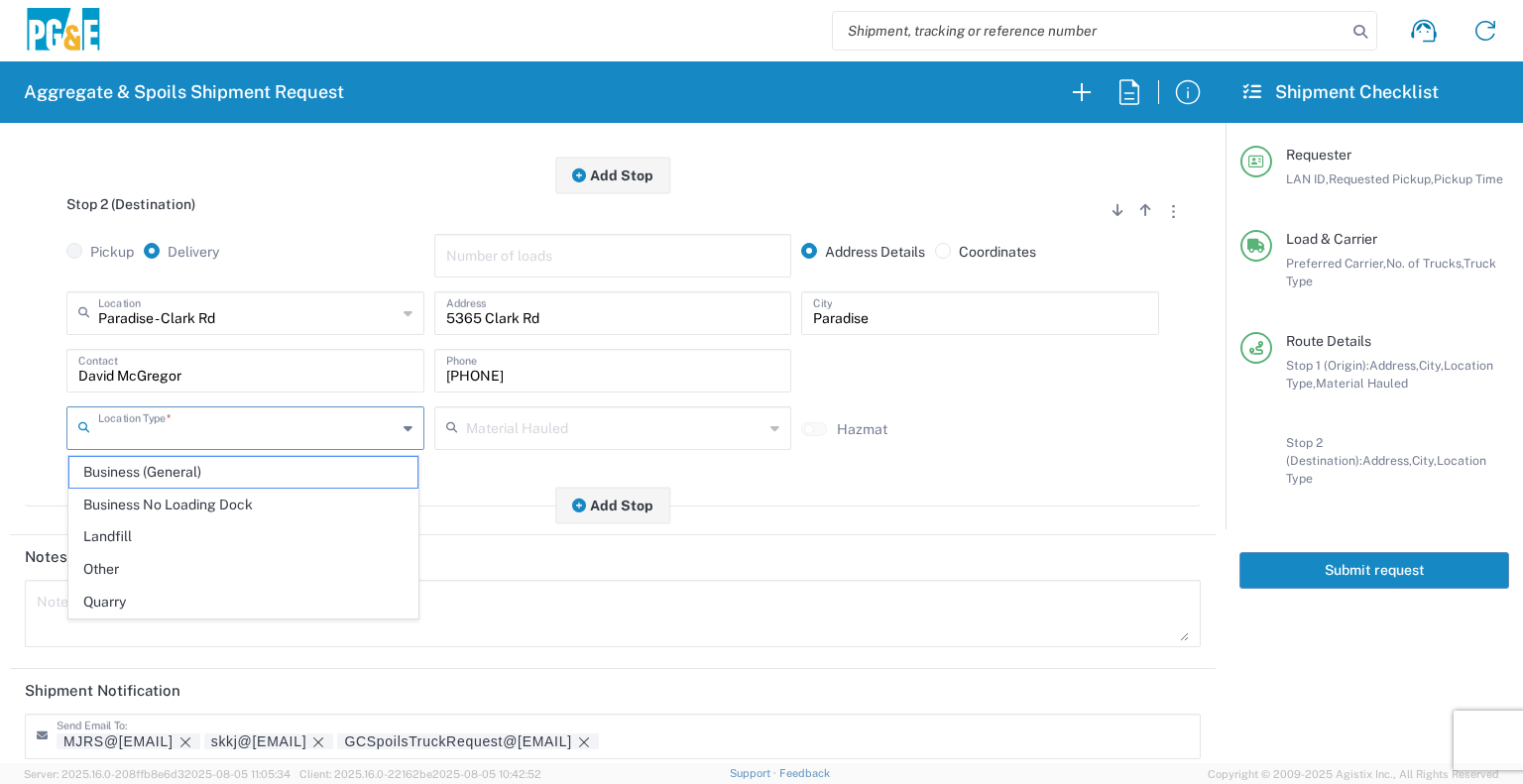 click at bounding box center [247, 426] 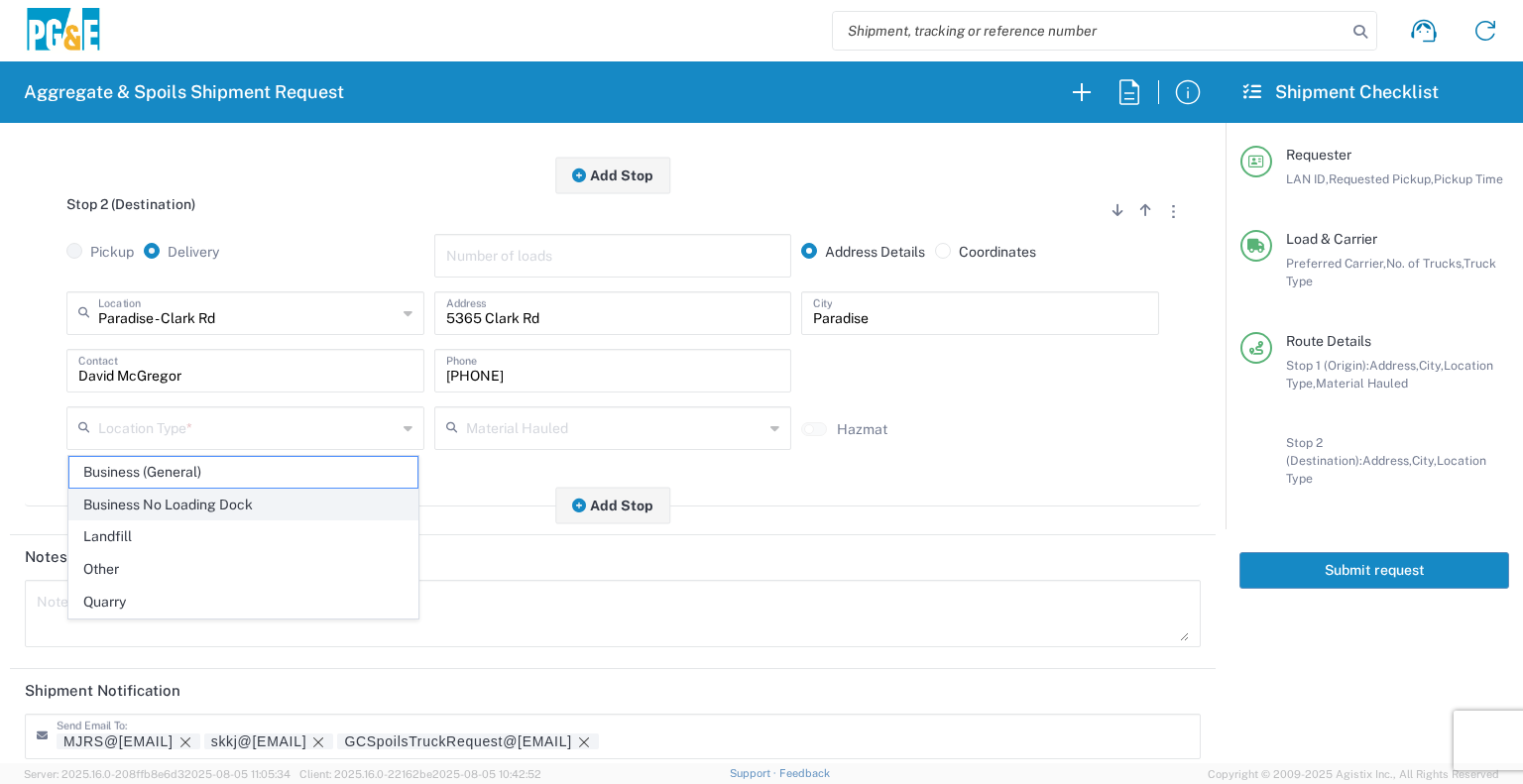 click on "Business No Loading Dock" 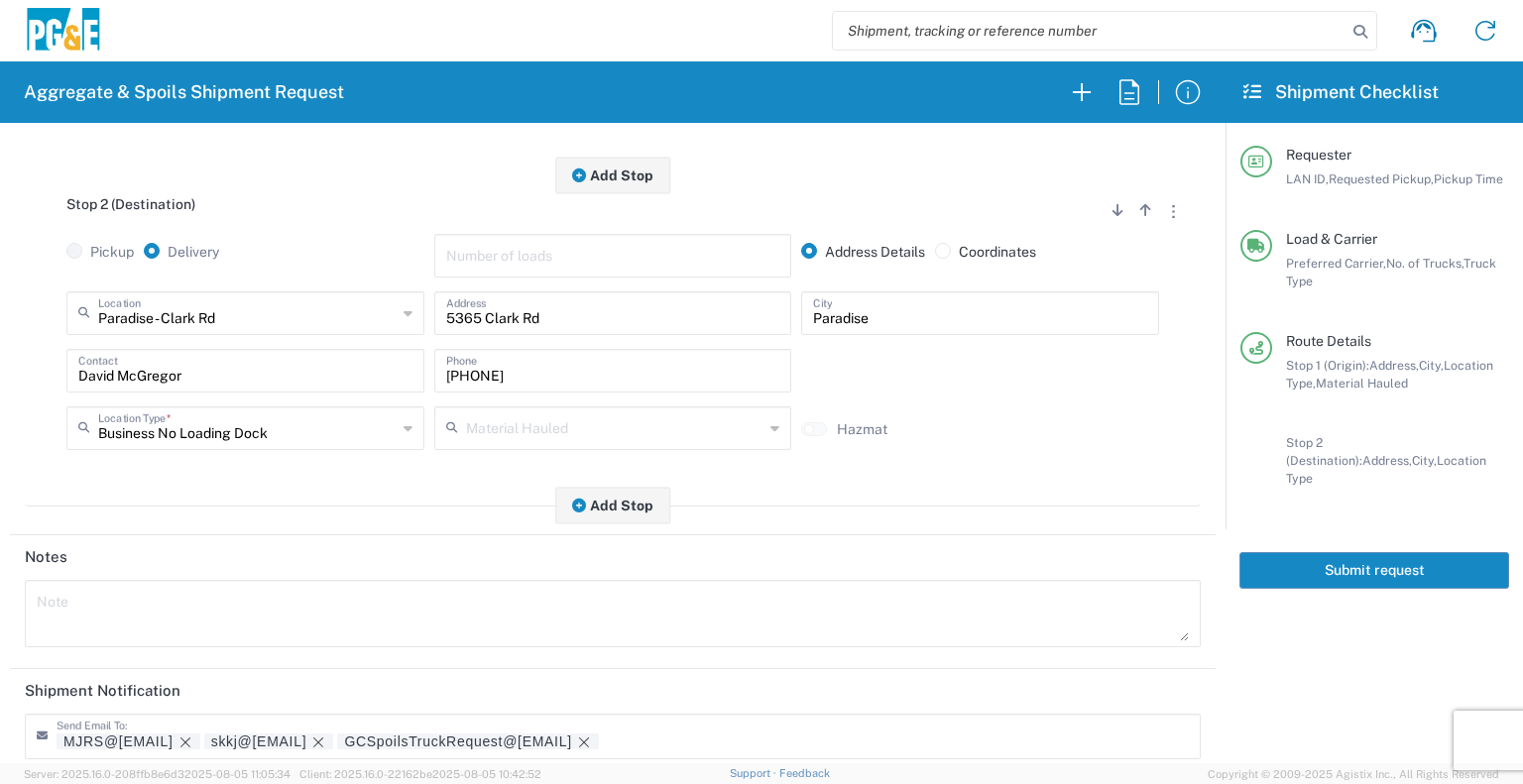 scroll, scrollTop: 729, scrollLeft: 0, axis: vertical 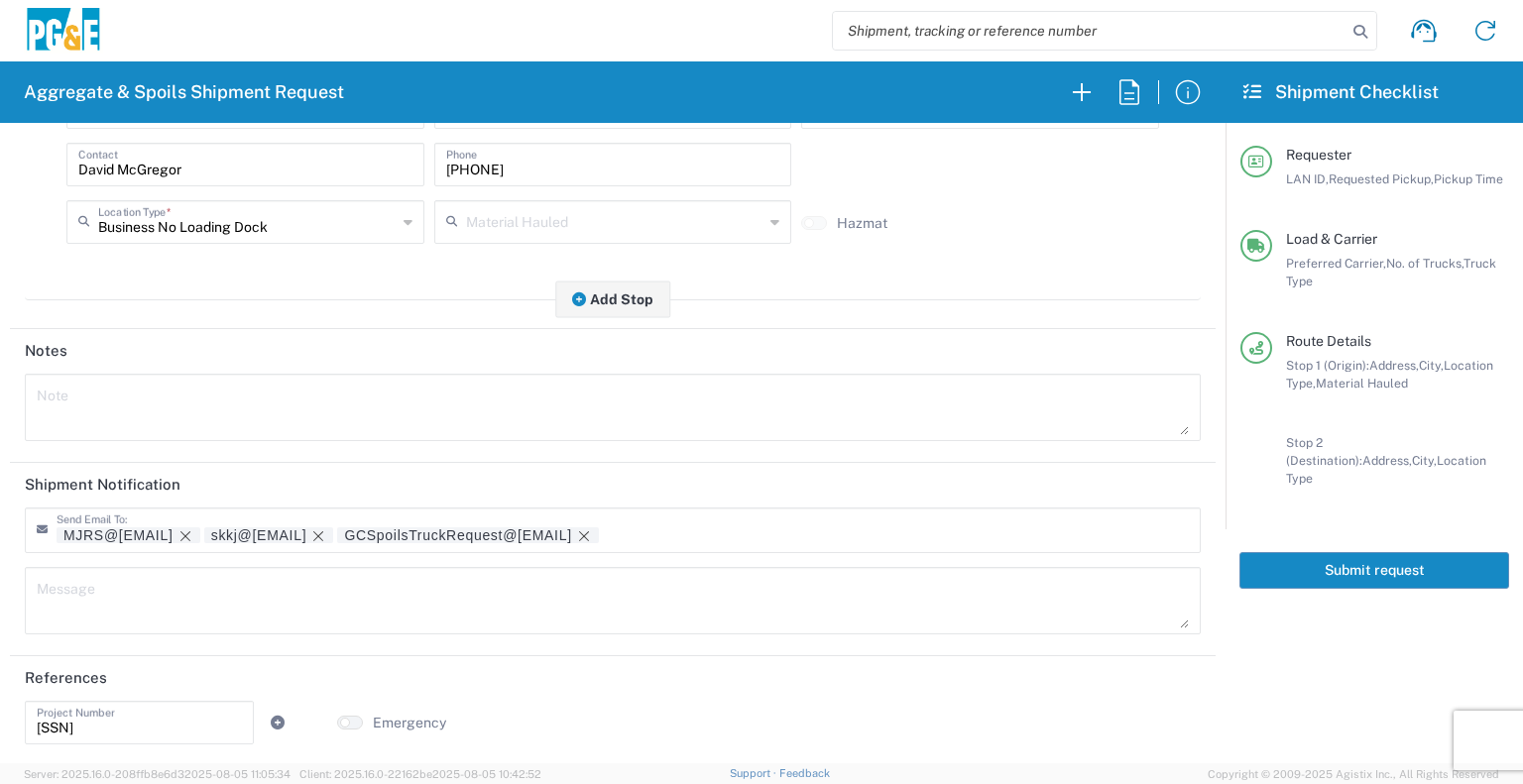 click on "Submit request" 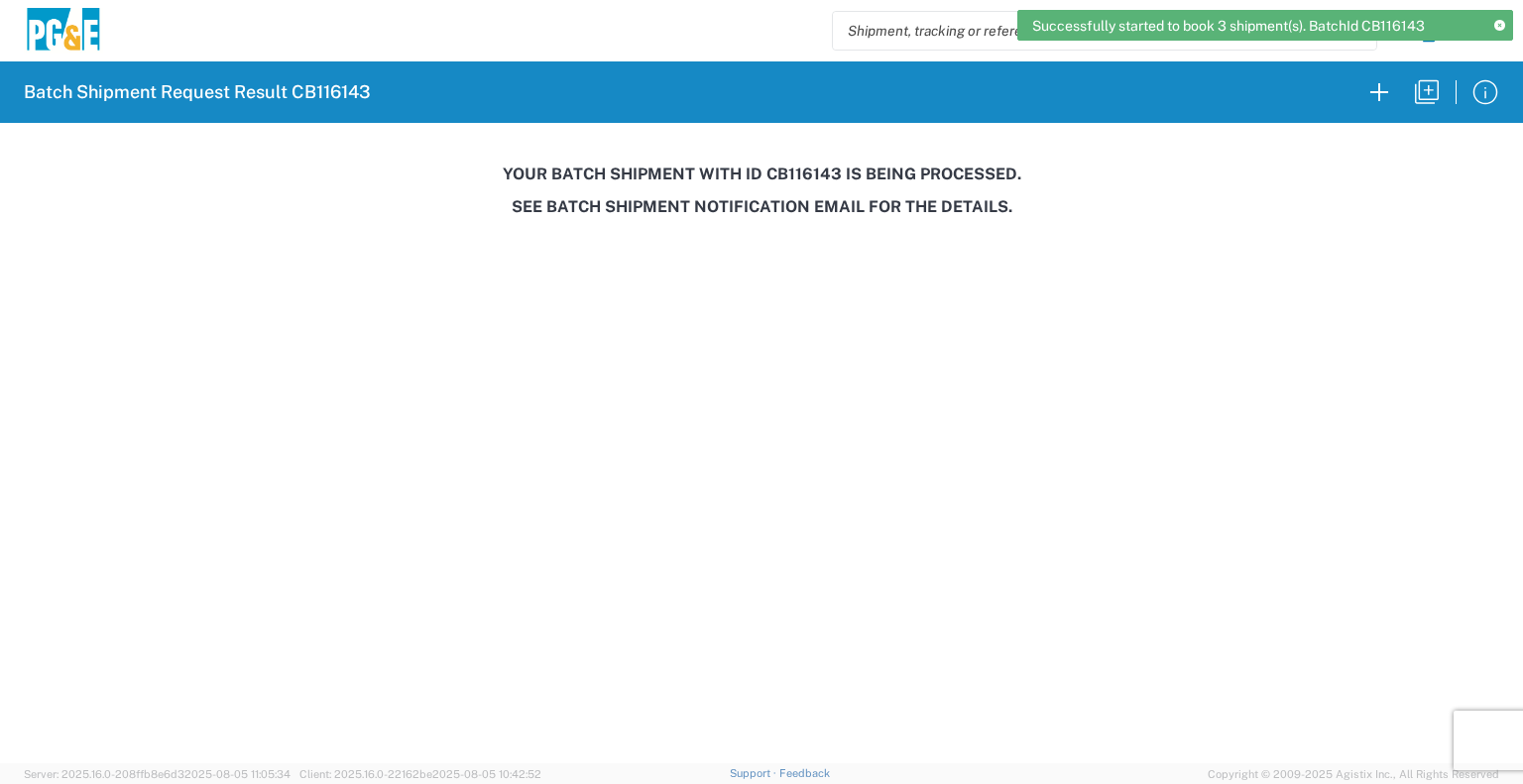 click on "Your batch shipment with id CB116143 is being processed." 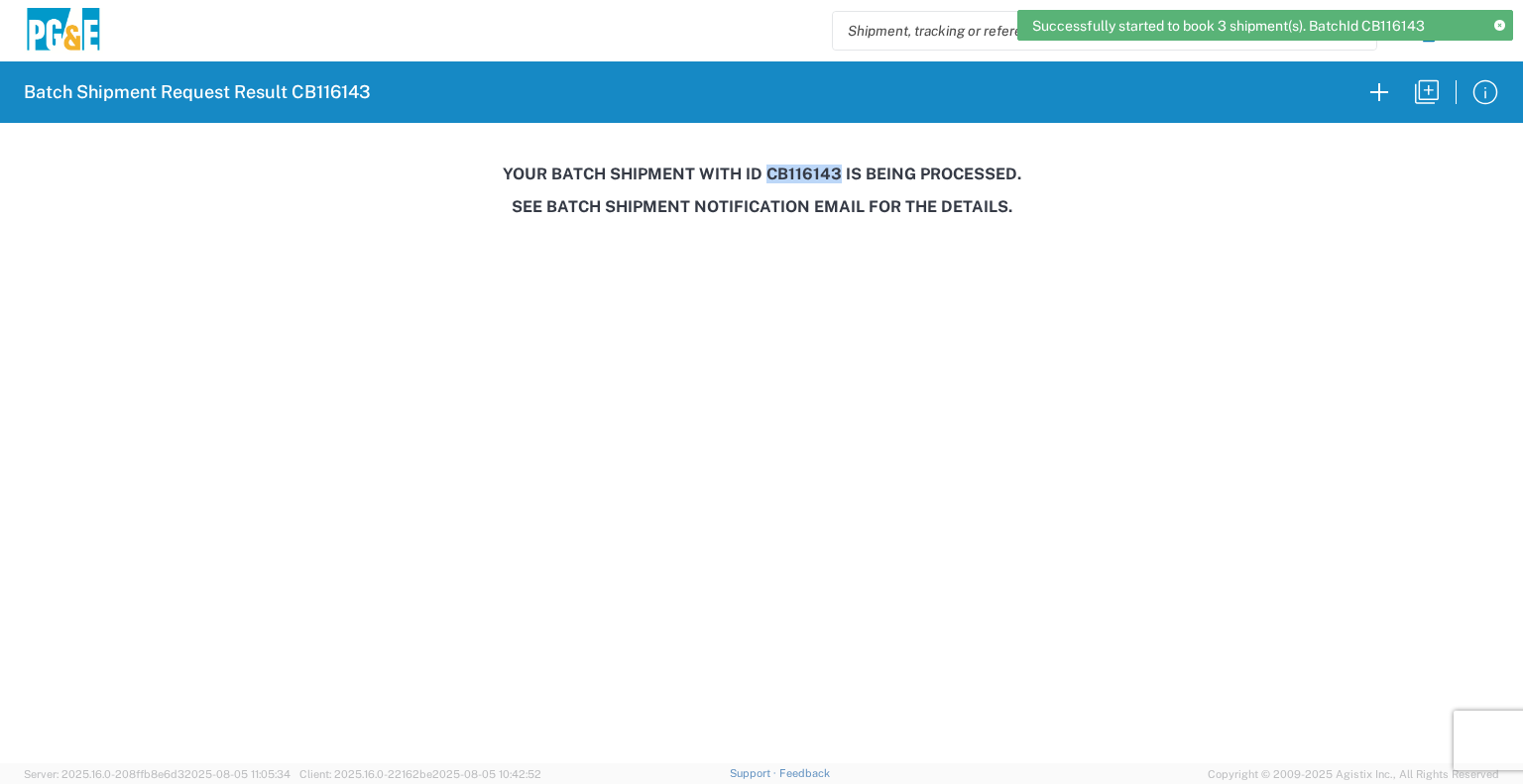 click on "Your batch shipment with id CB116143 is being processed." 